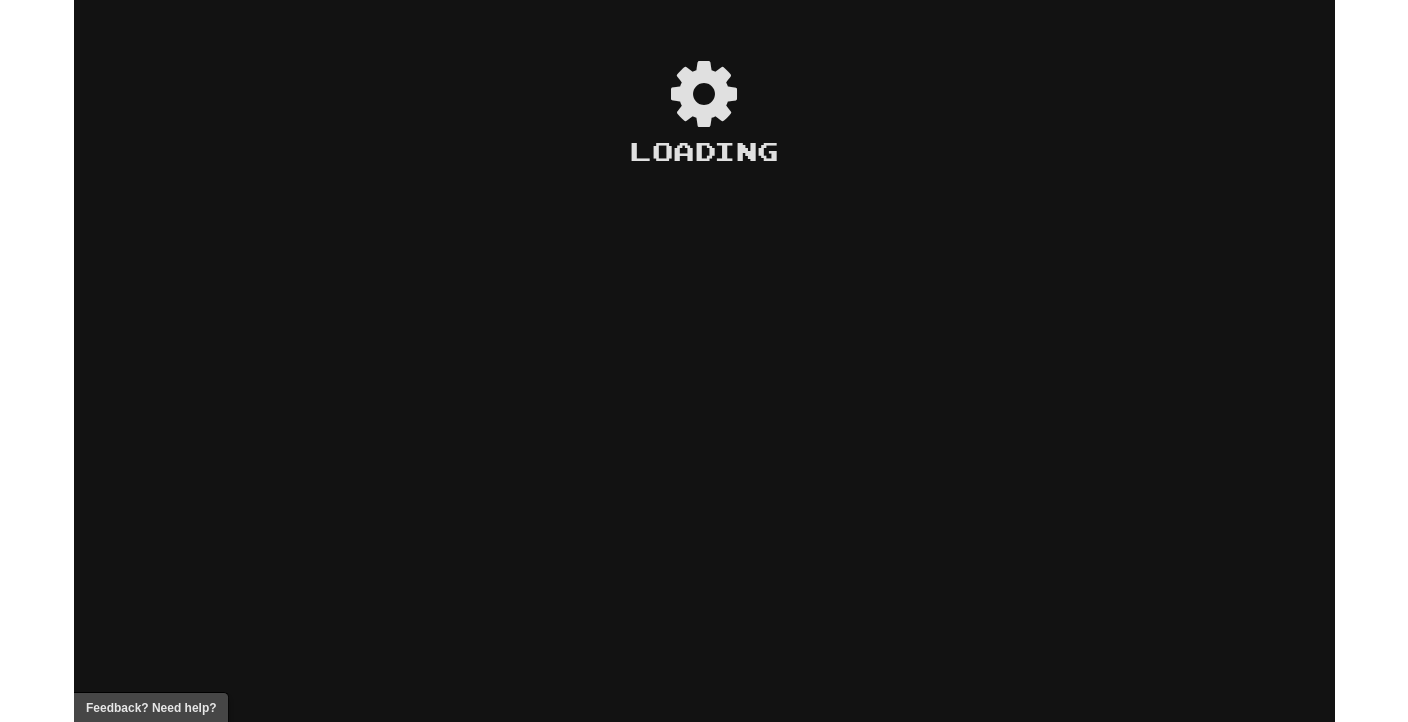 scroll, scrollTop: 0, scrollLeft: 0, axis: both 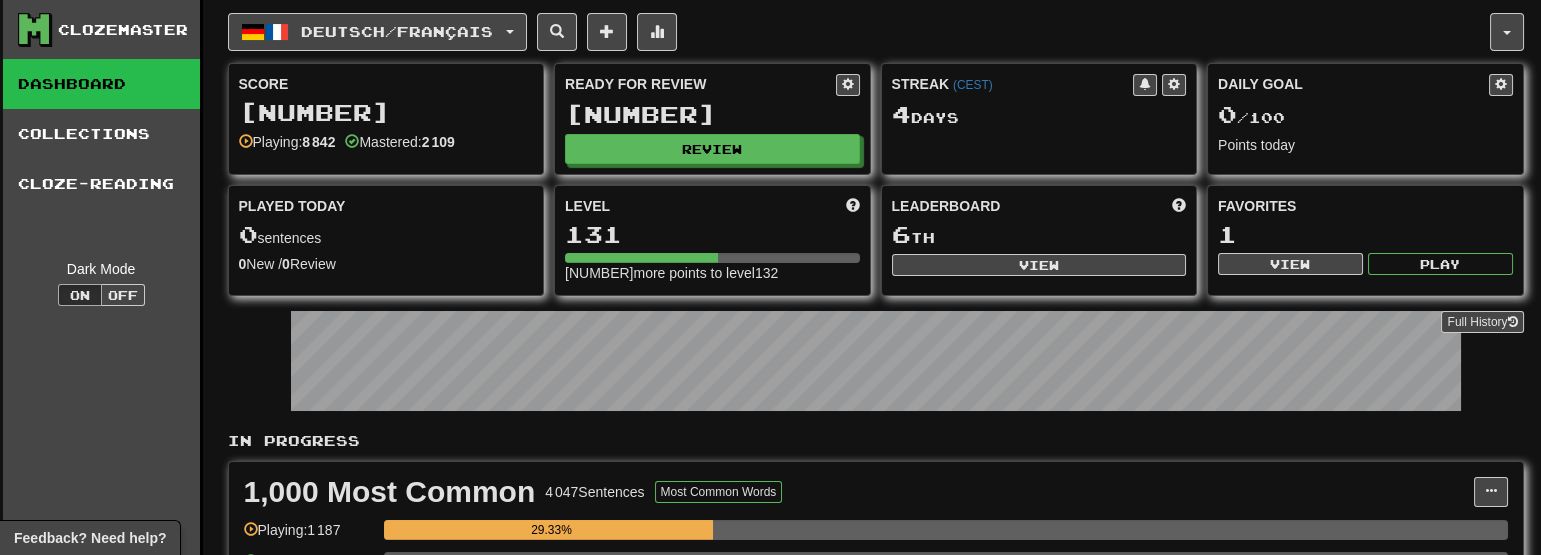click on "Clozemaster Dashboard Collections Cloze-Reading Dark Mode On Off" at bounding box center (103, 1511) 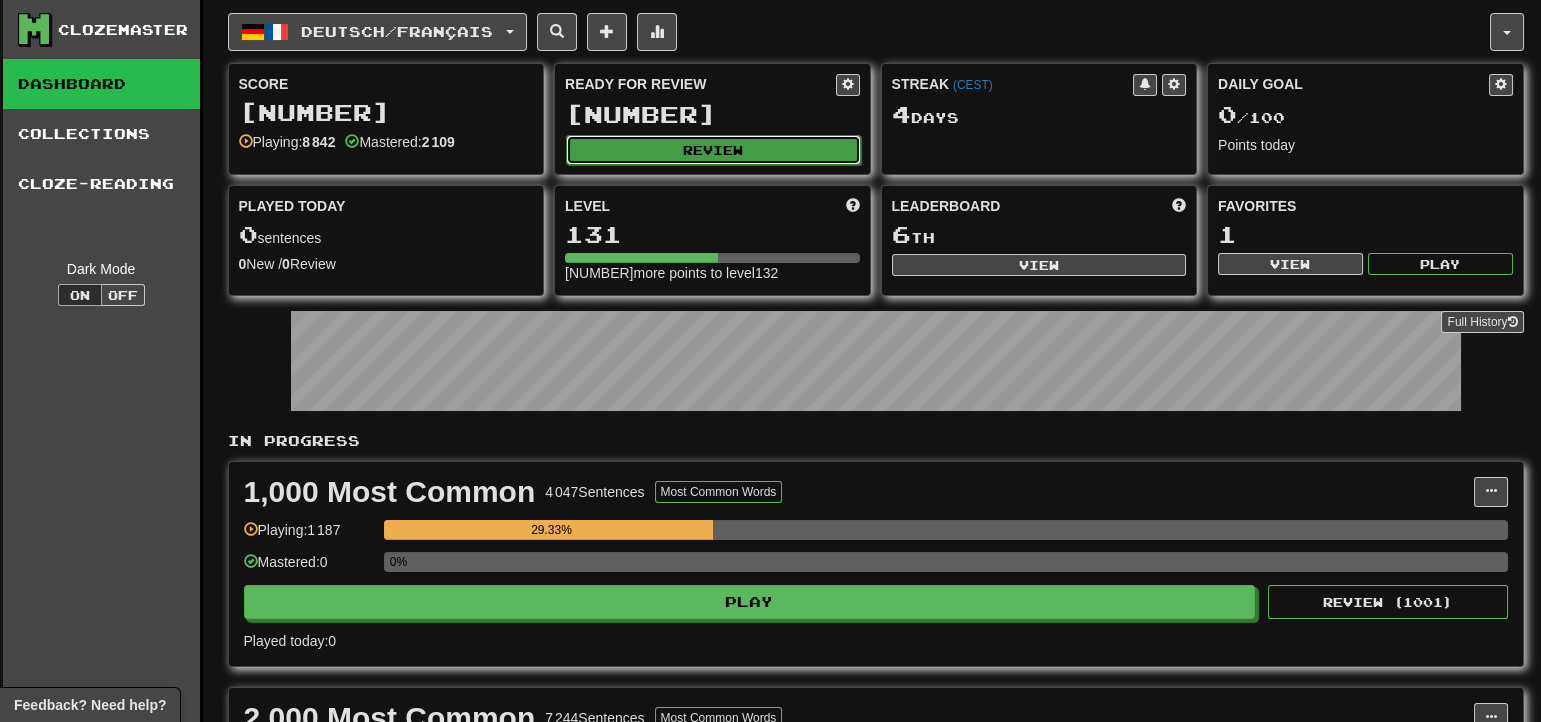 click on "Review" at bounding box center [713, 150] 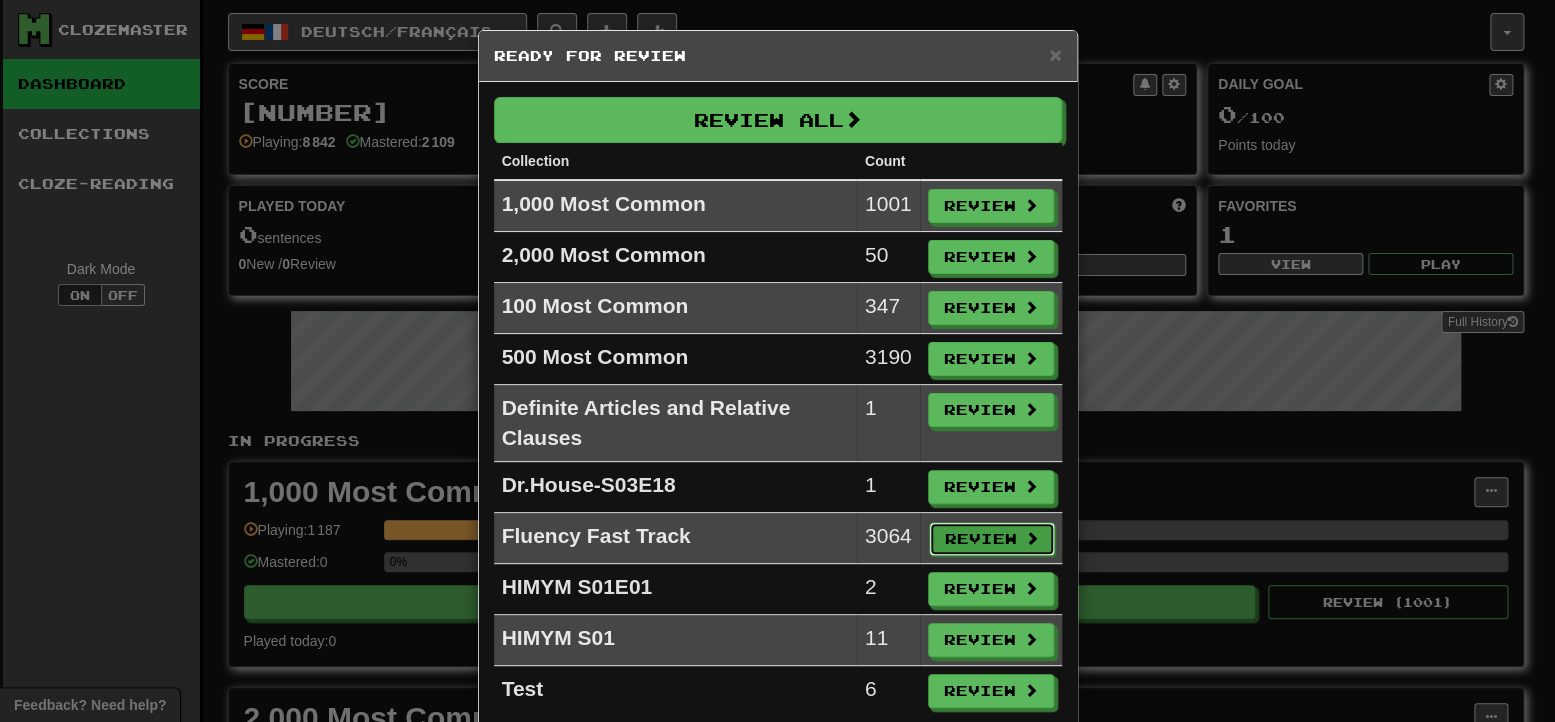 click on "Review" at bounding box center [992, 539] 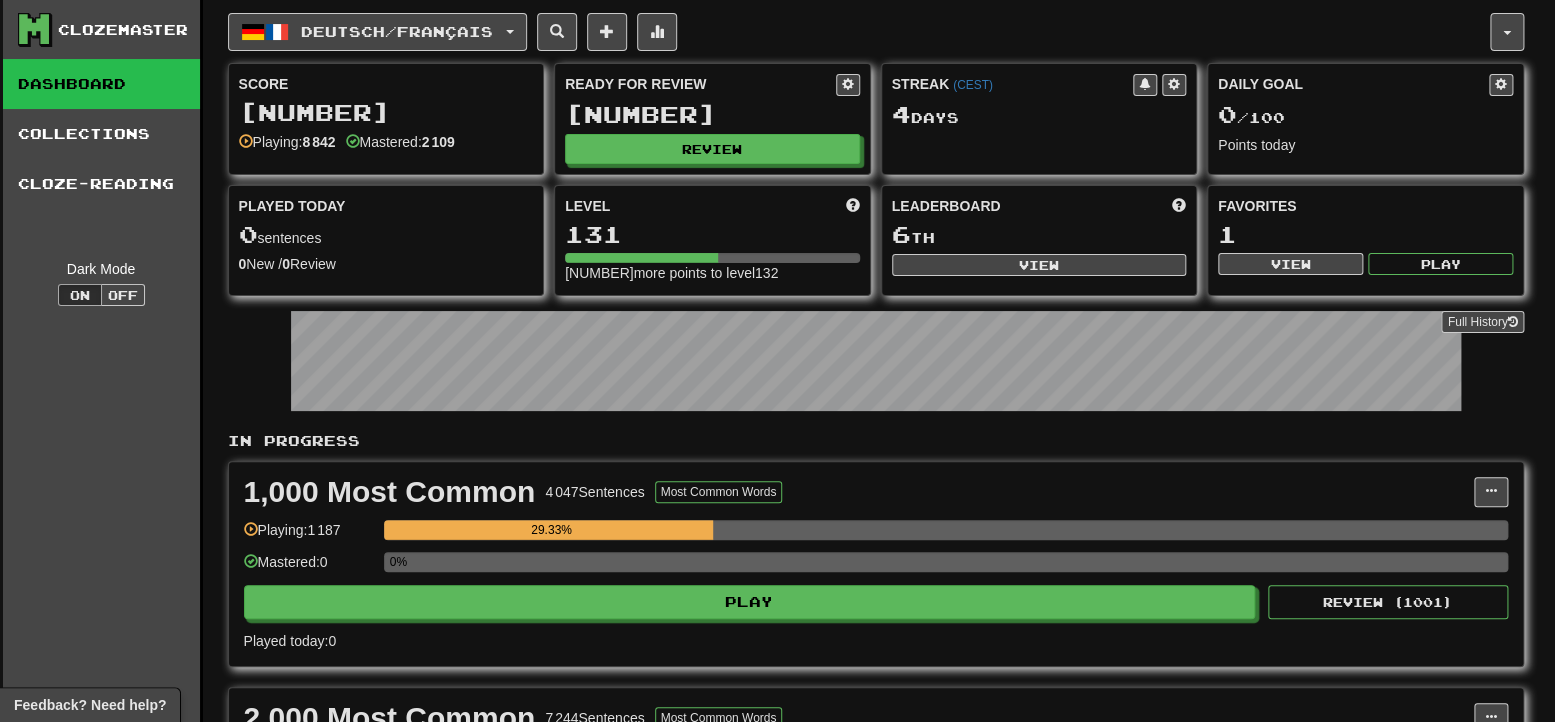select on "********" 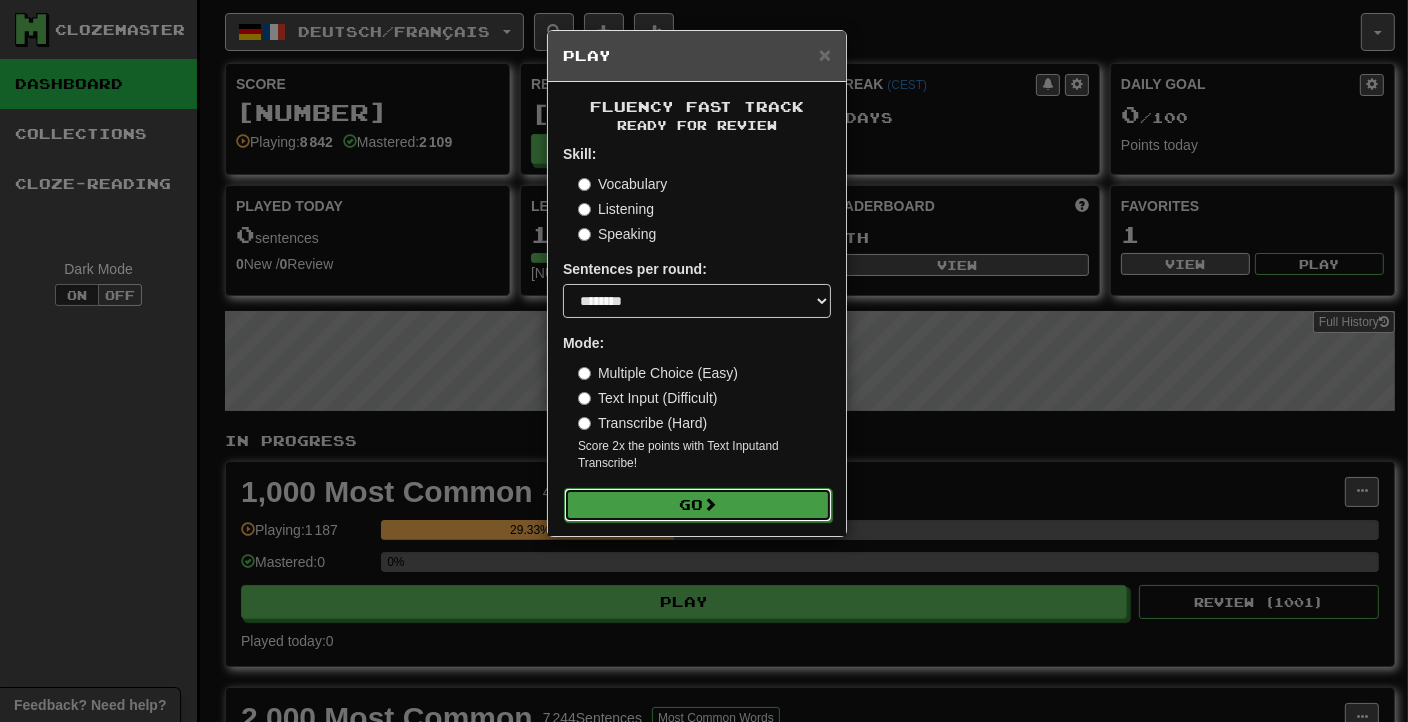 click at bounding box center (710, 504) 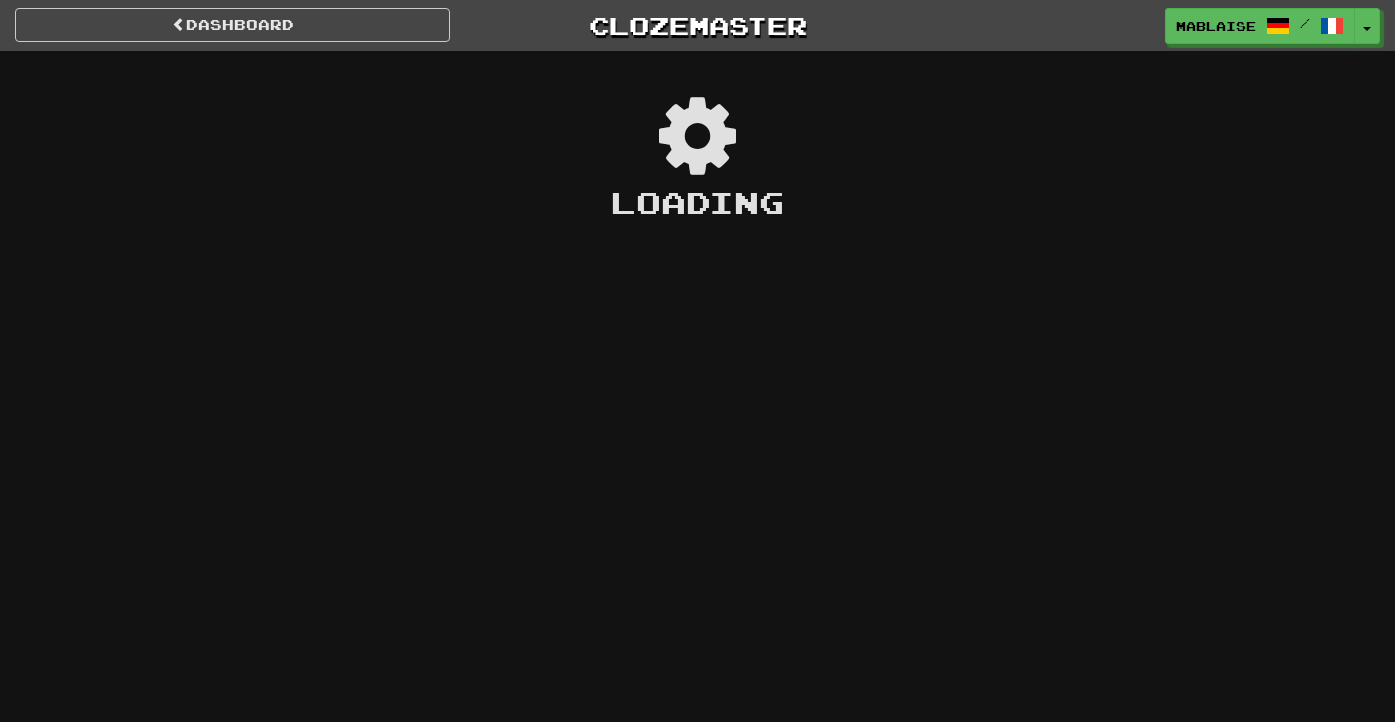scroll, scrollTop: 0, scrollLeft: 0, axis: both 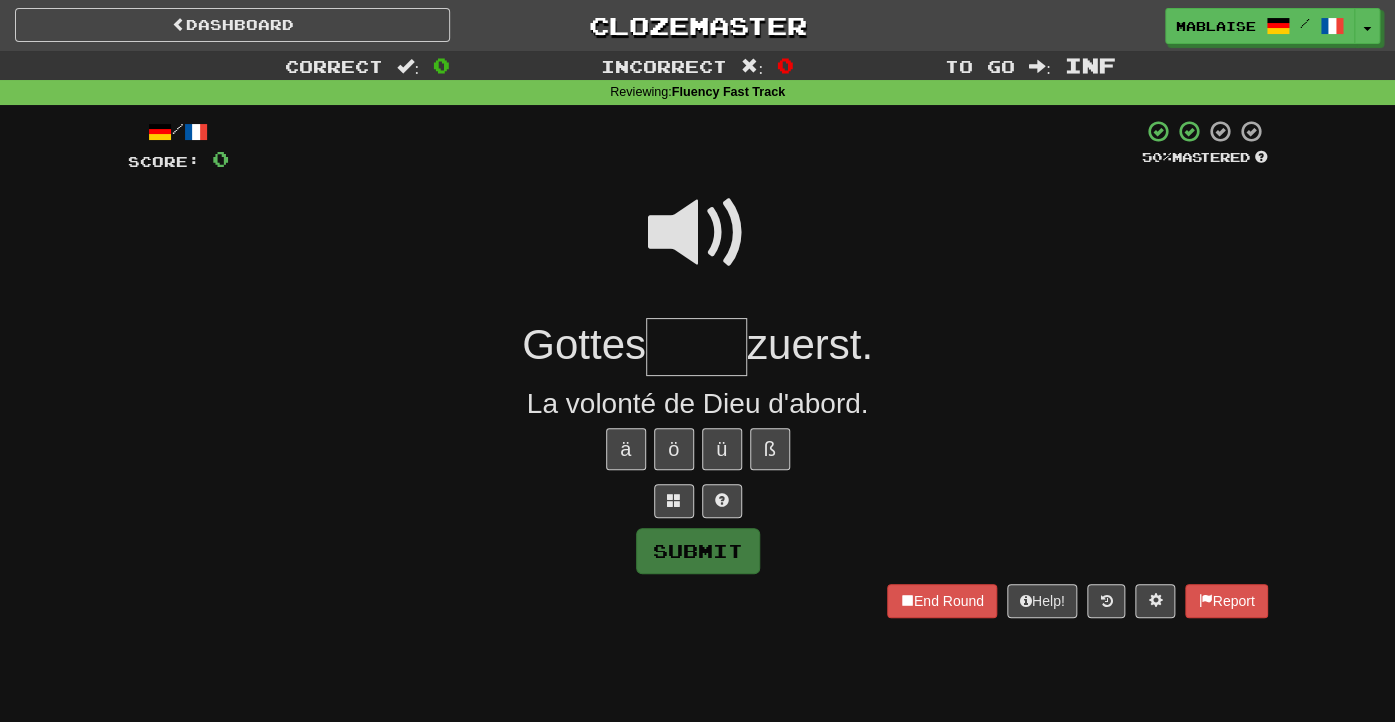 click at bounding box center (698, 246) 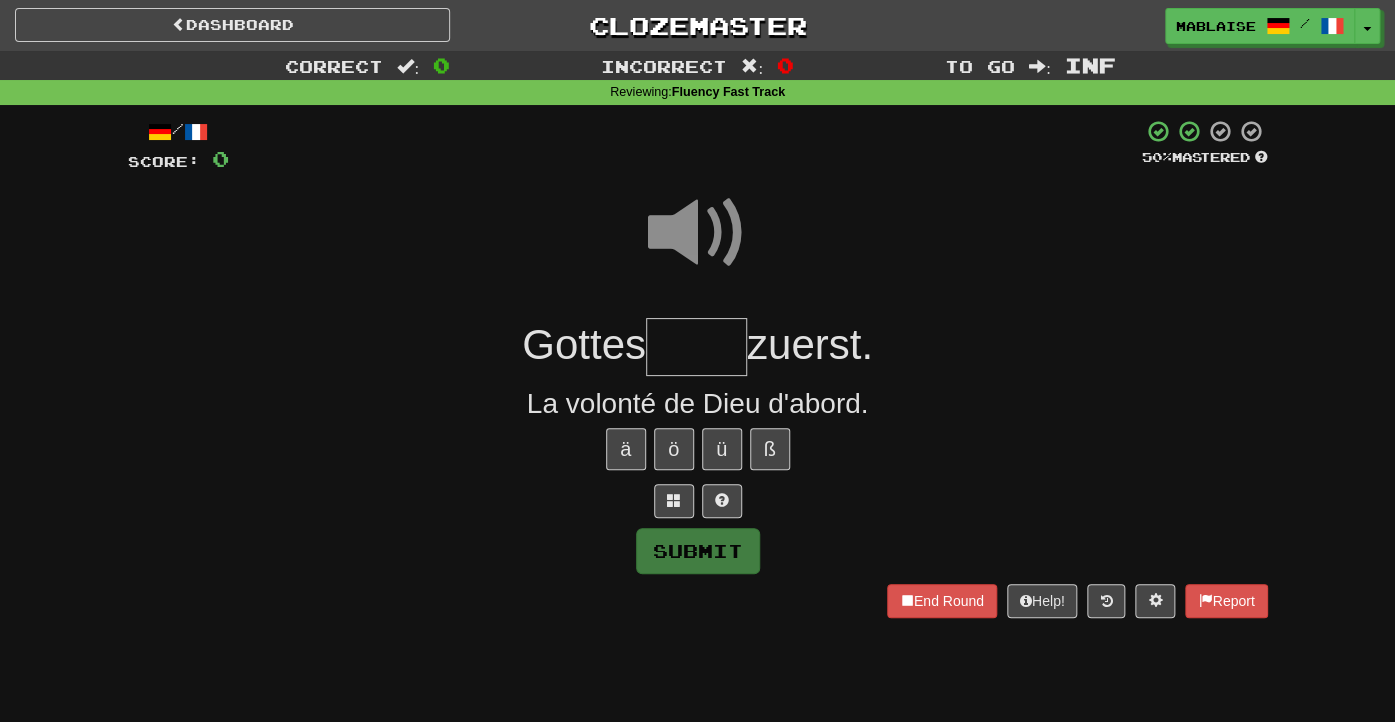 click at bounding box center (696, 347) 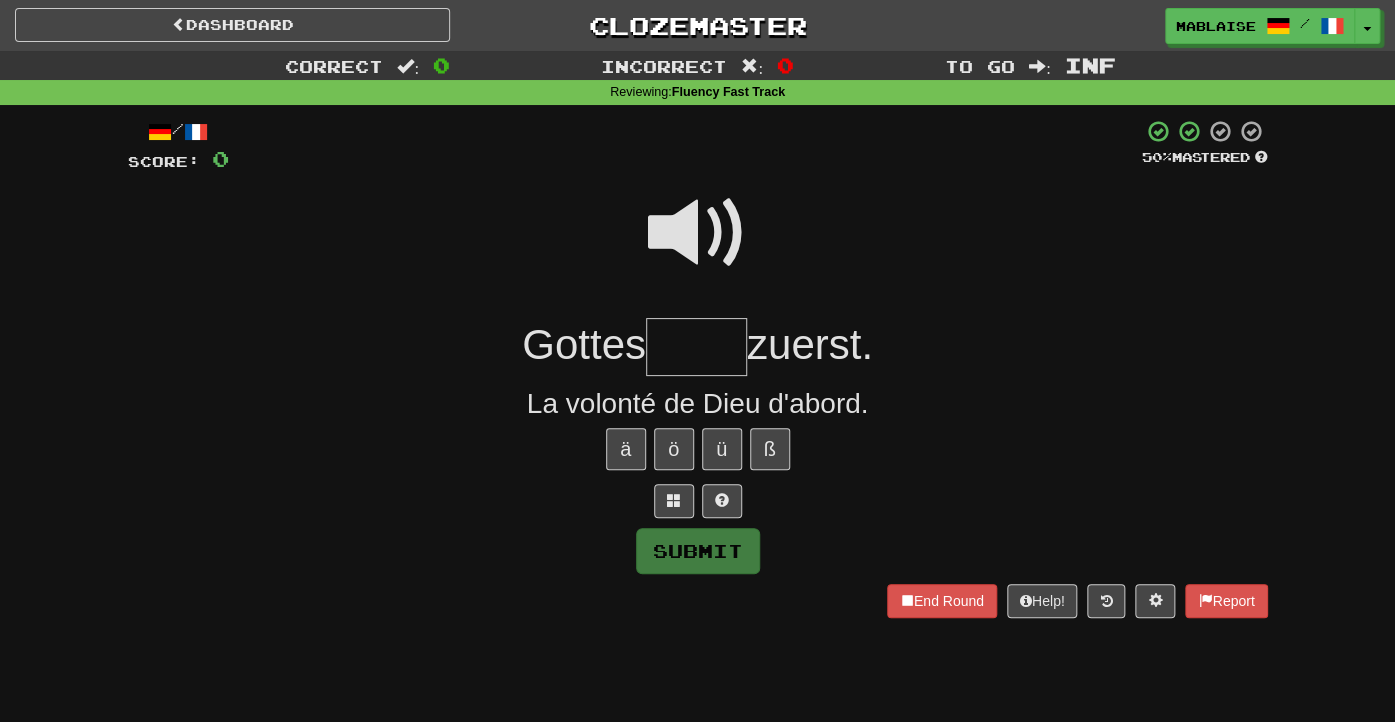 type on "*" 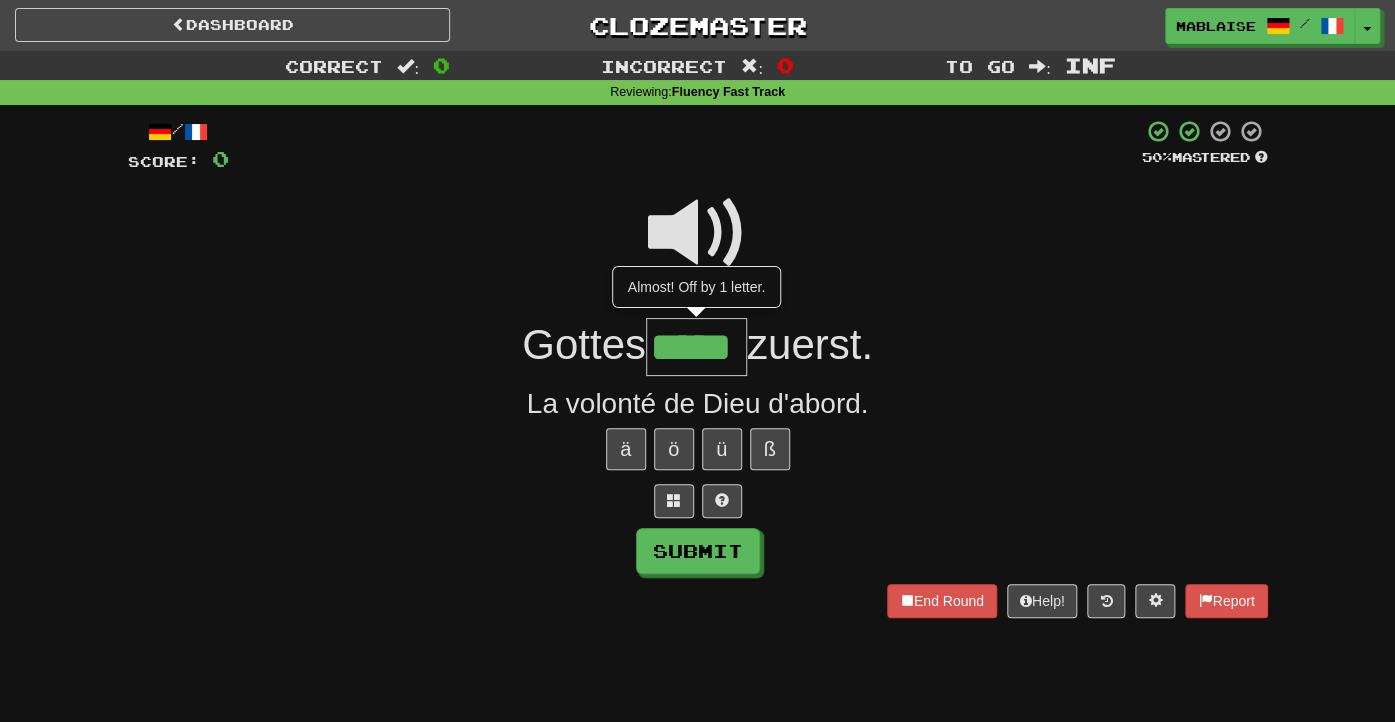 scroll, scrollTop: 0, scrollLeft: 0, axis: both 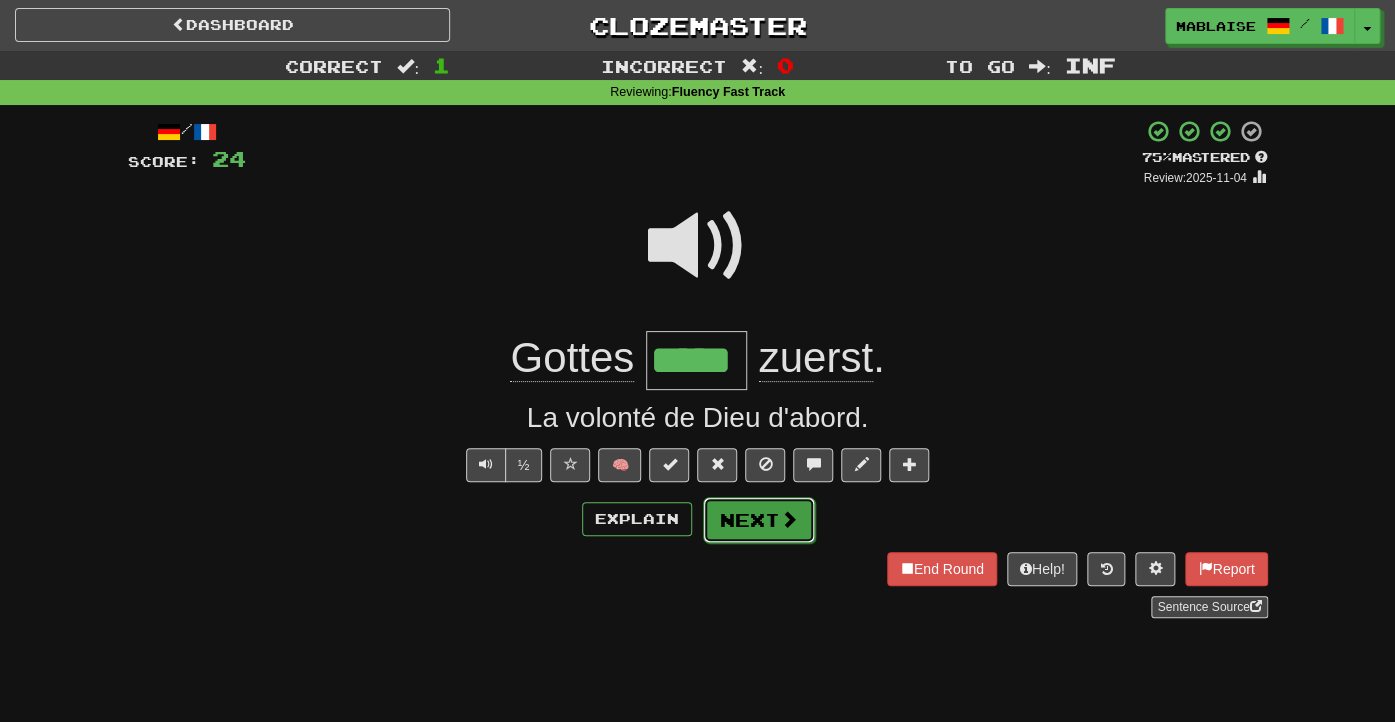 click on "Next" at bounding box center (759, 520) 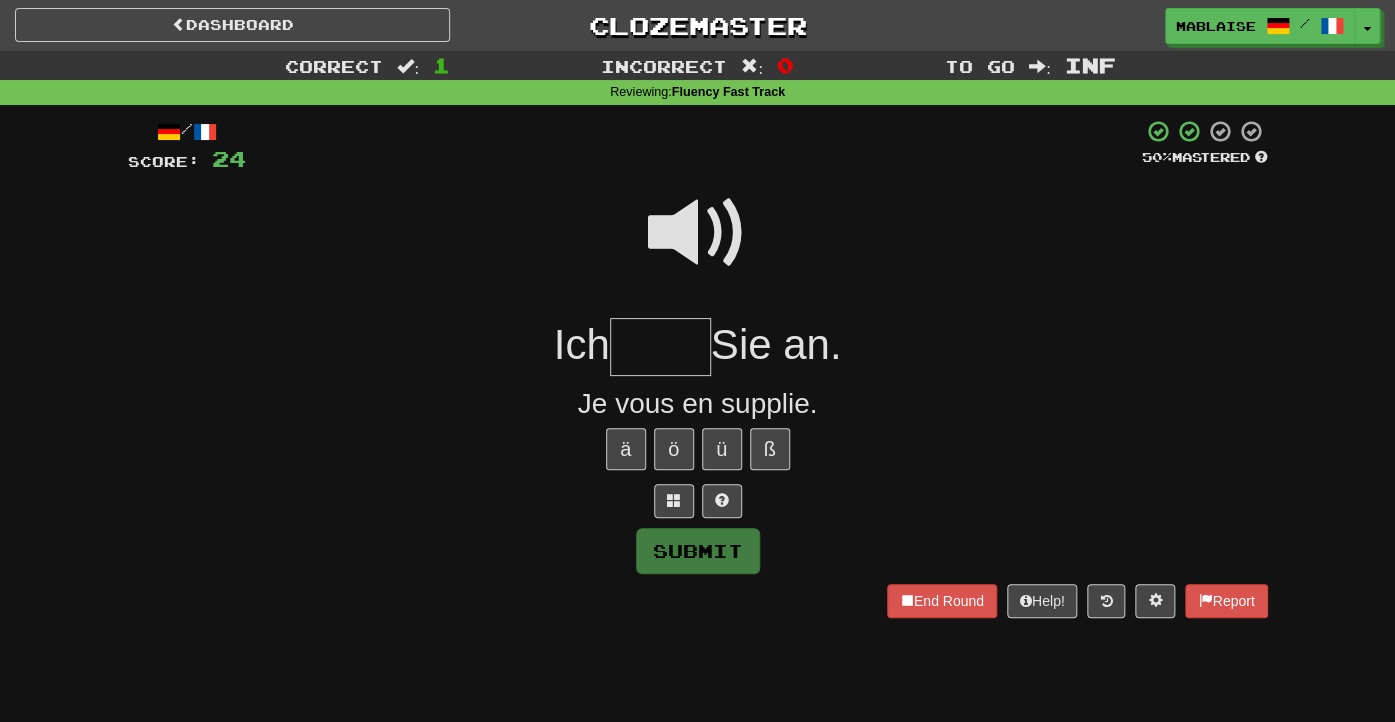 drag, startPoint x: 735, startPoint y: 250, endPoint x: 708, endPoint y: 253, distance: 27.166155 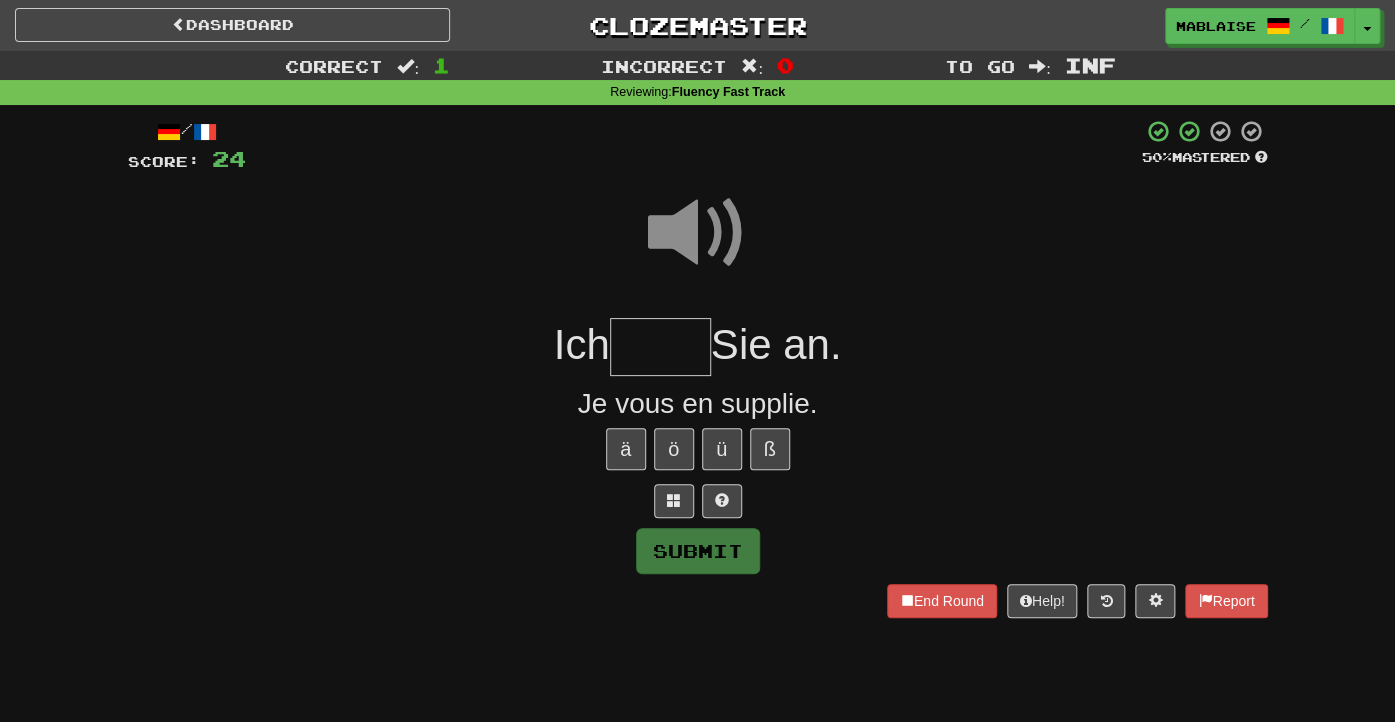 click at bounding box center (660, 347) 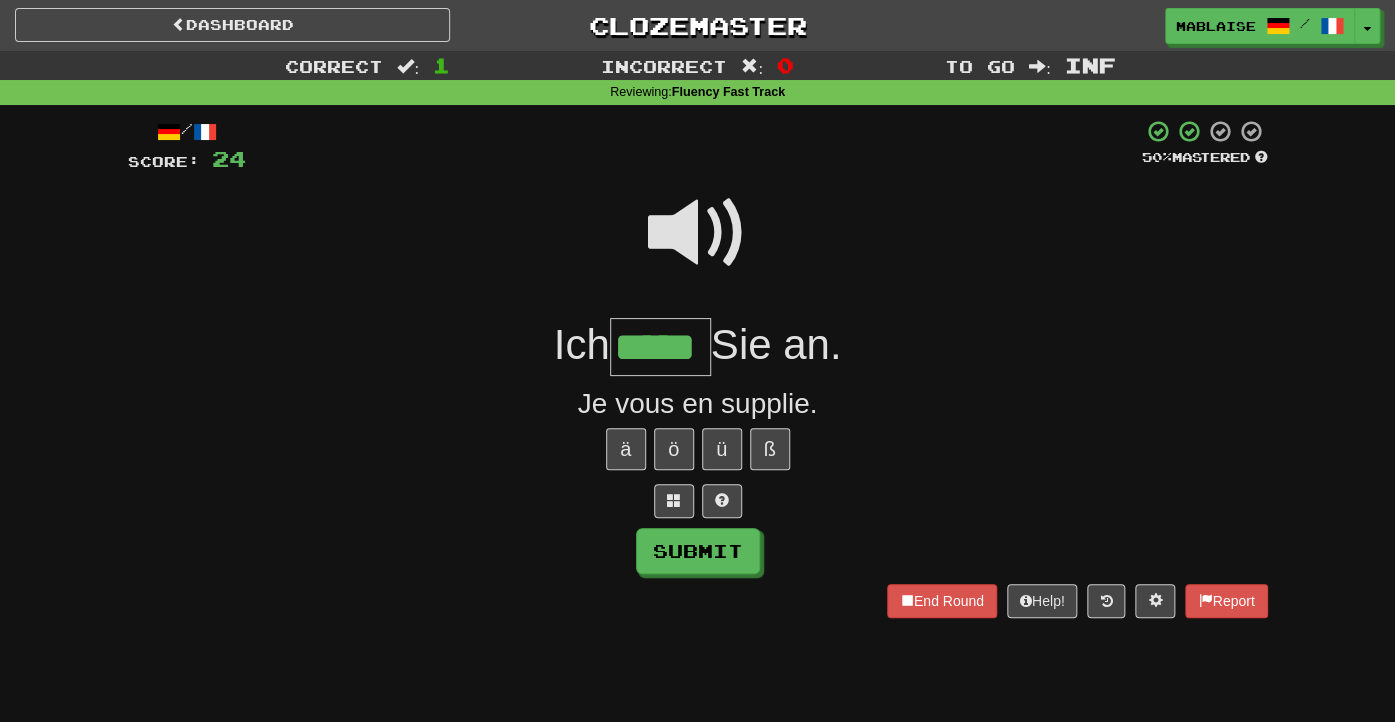 type on "*****" 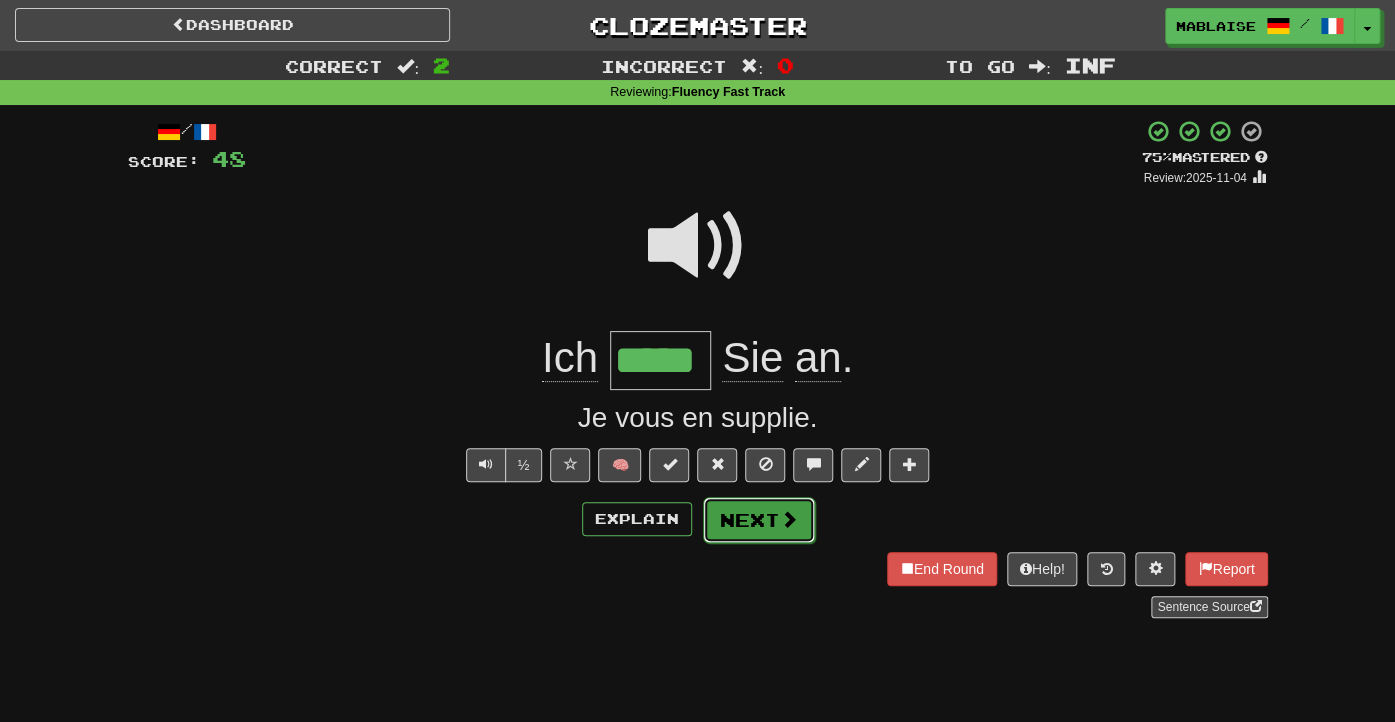 click on "Next" at bounding box center (759, 520) 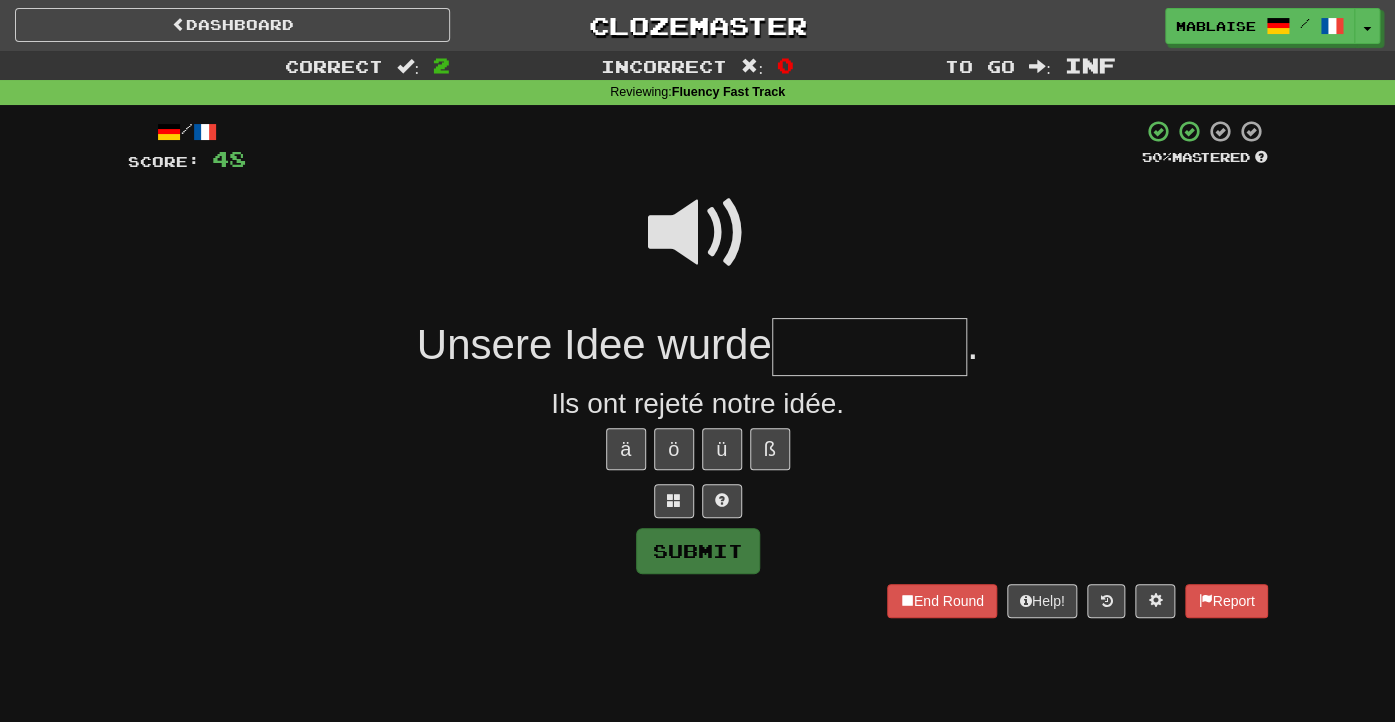 click at bounding box center [869, 347] 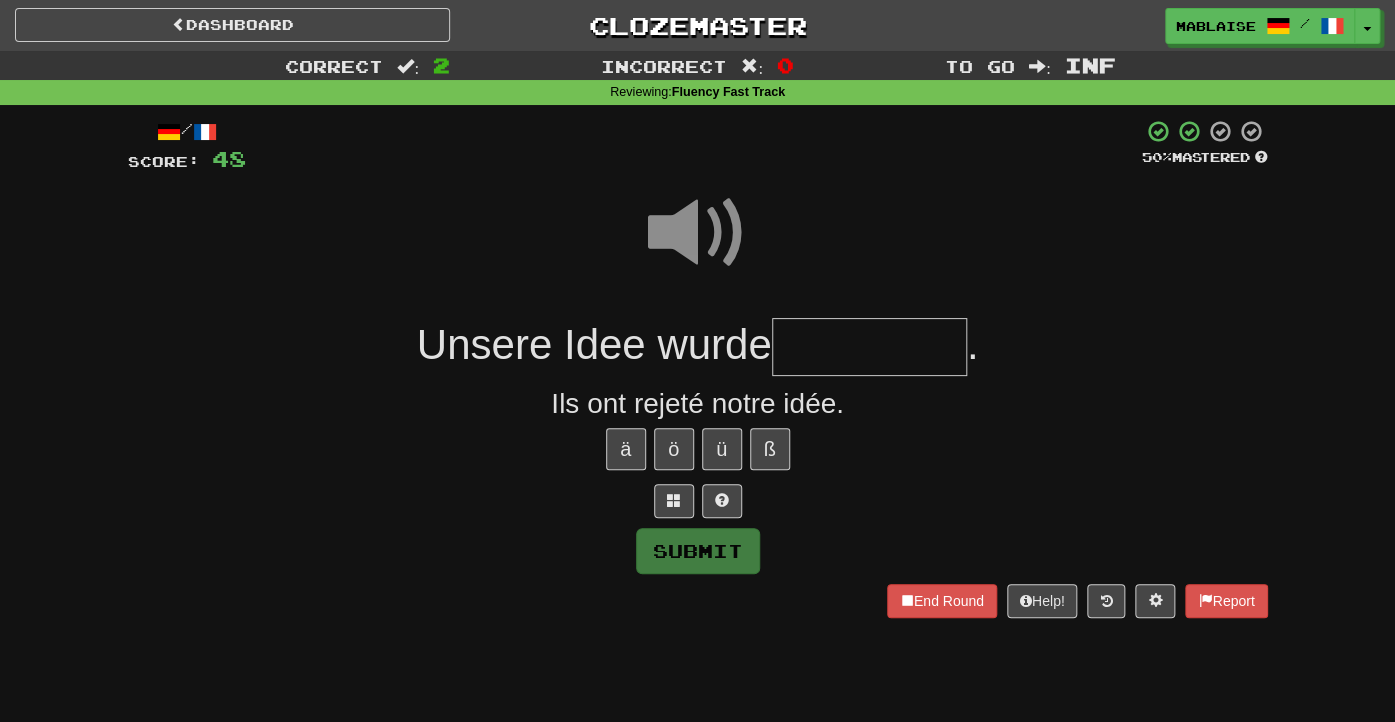 click at bounding box center [869, 347] 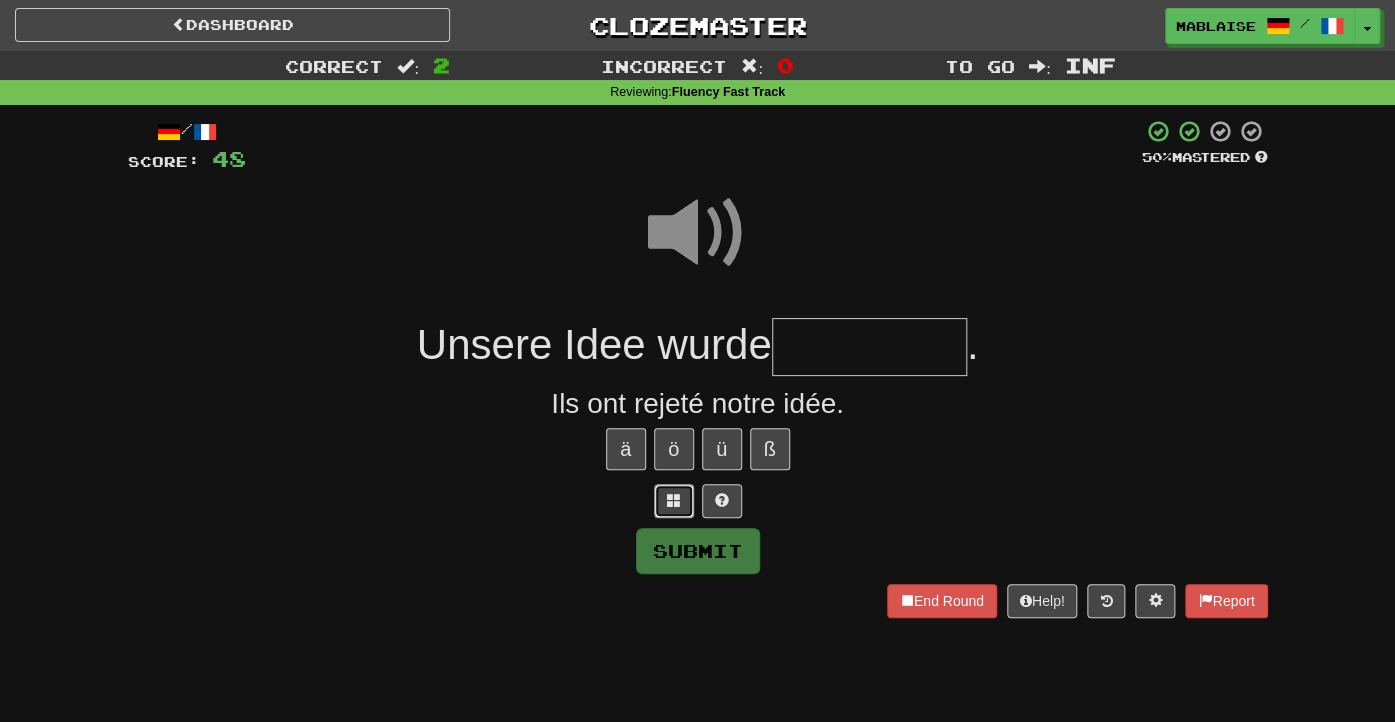 click at bounding box center [674, 501] 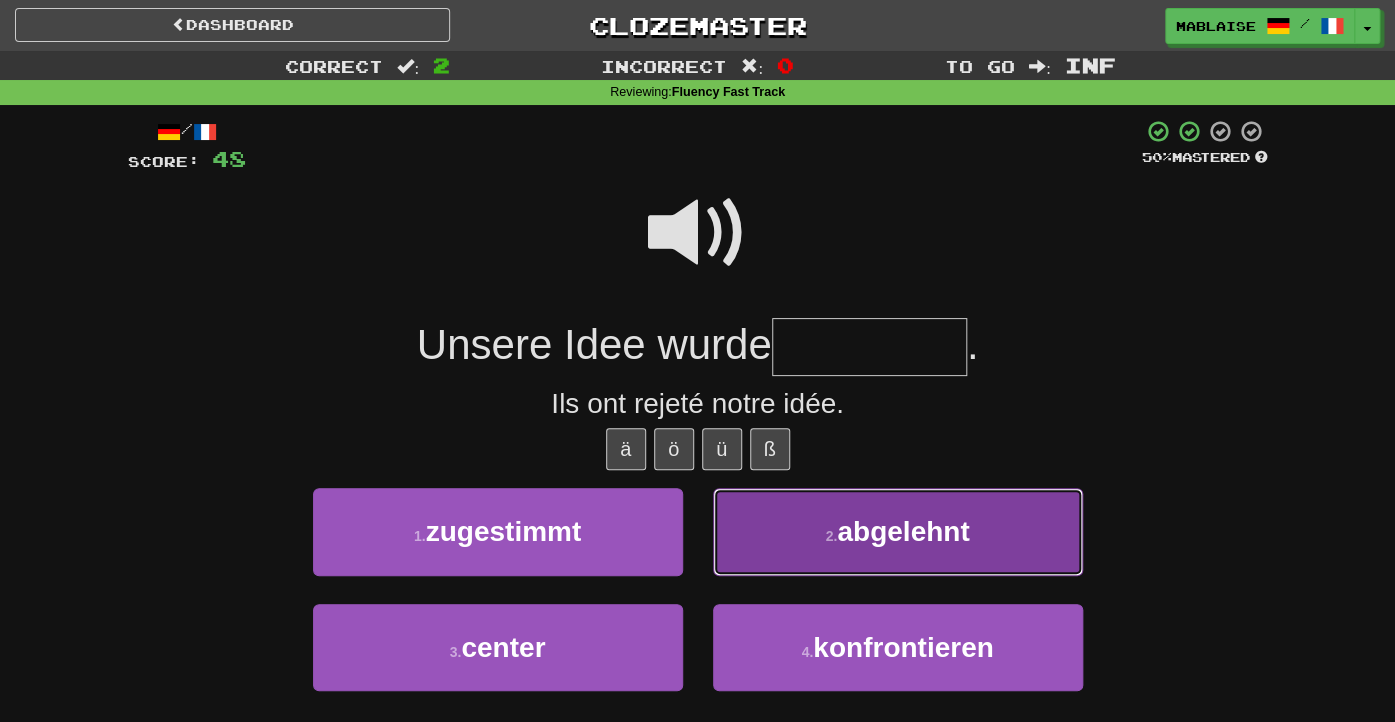 click on "2 .  abgelehnt" at bounding box center [898, 531] 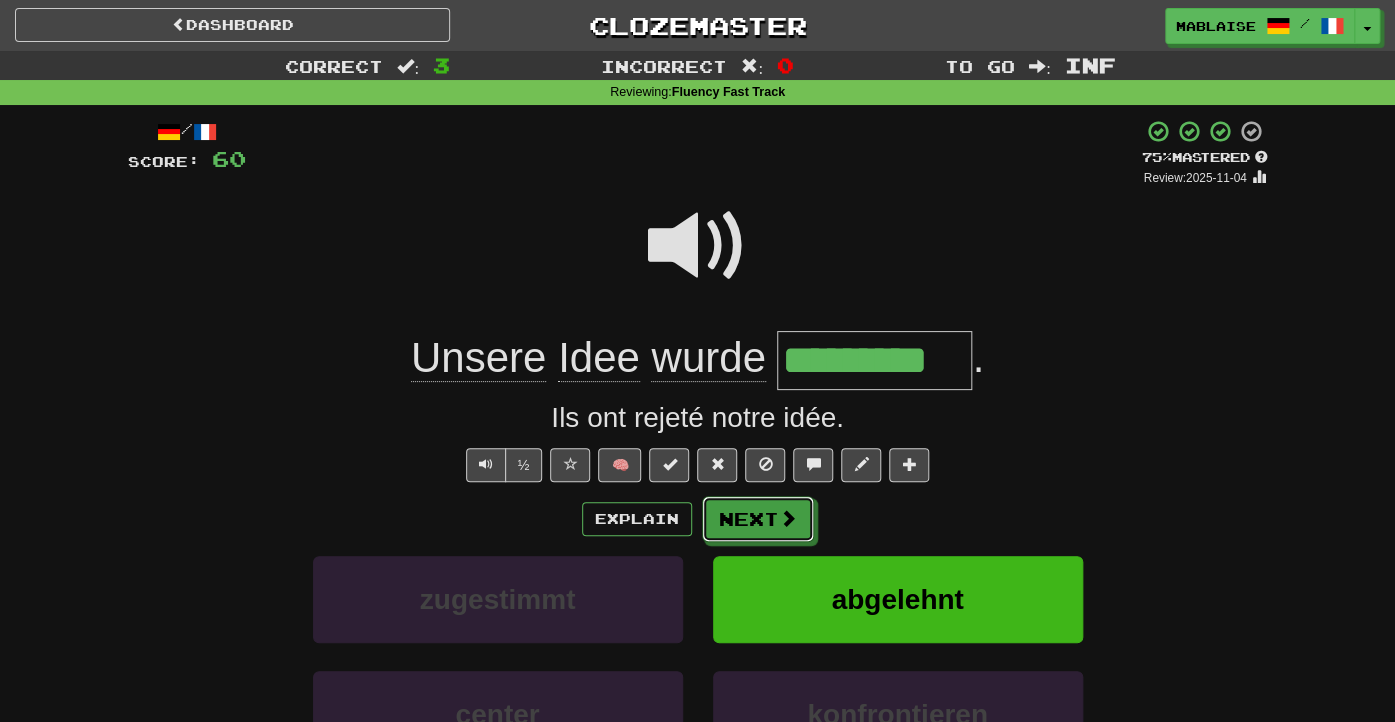 click on "Next" at bounding box center [758, 519] 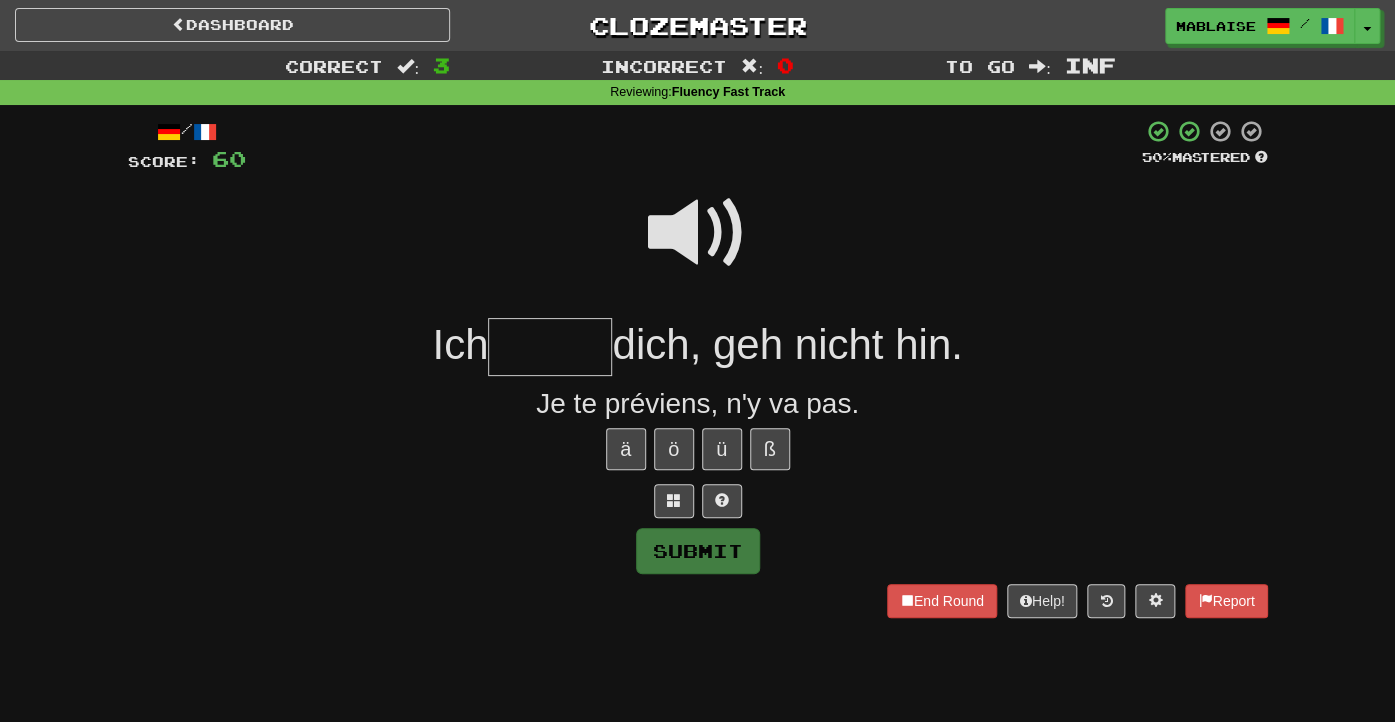 click at bounding box center (550, 347) 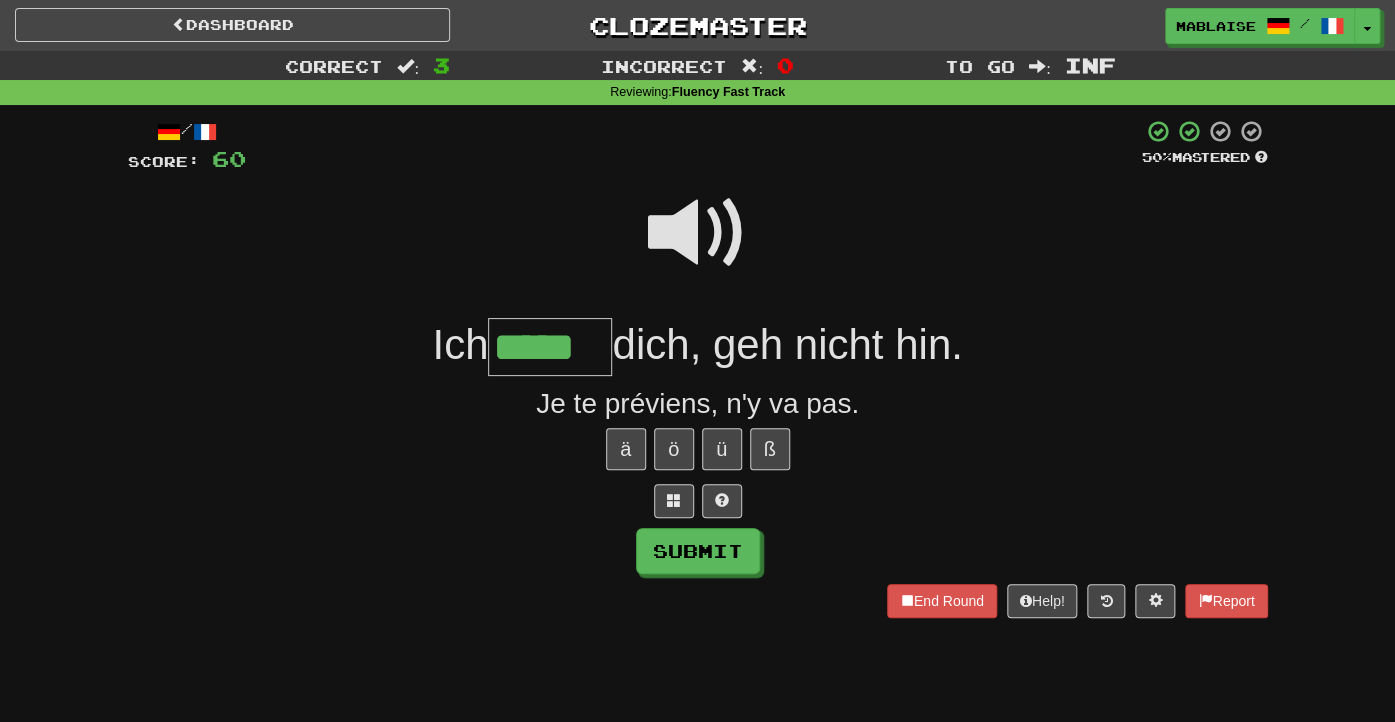 type on "*****" 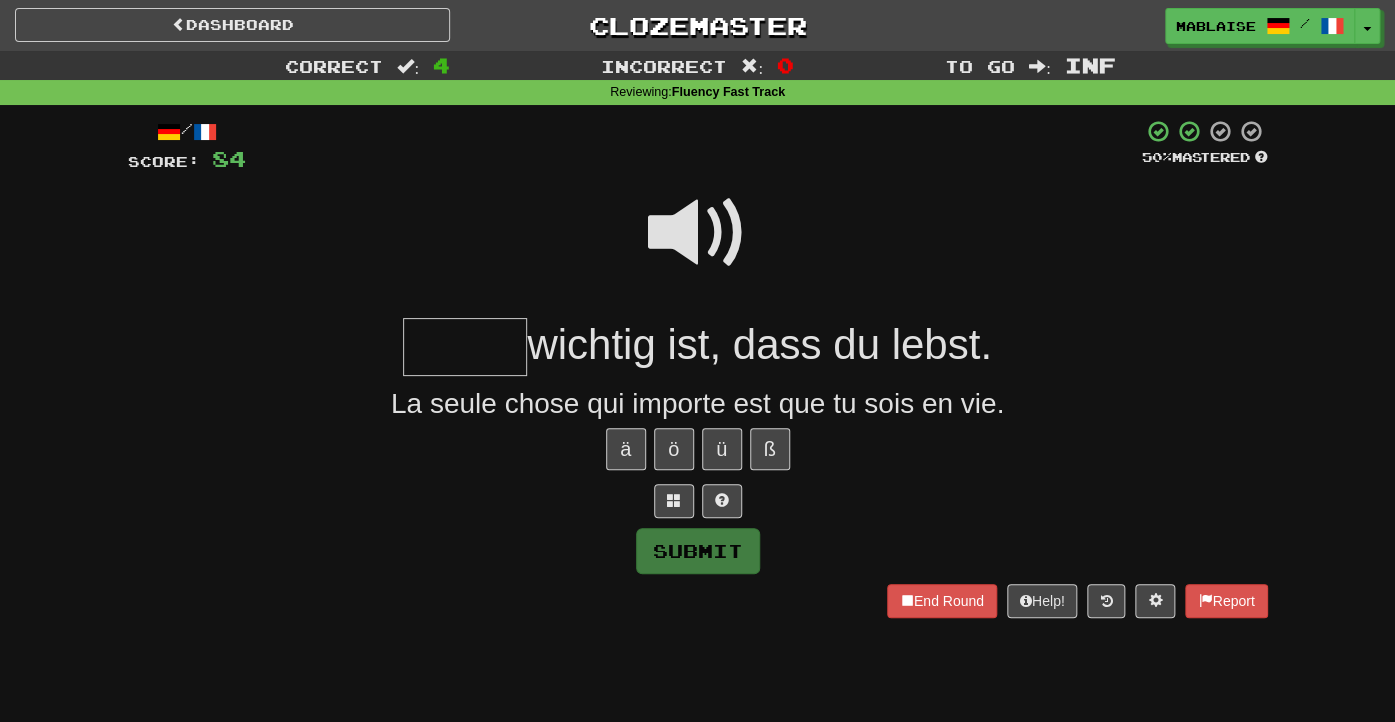 click at bounding box center [698, 246] 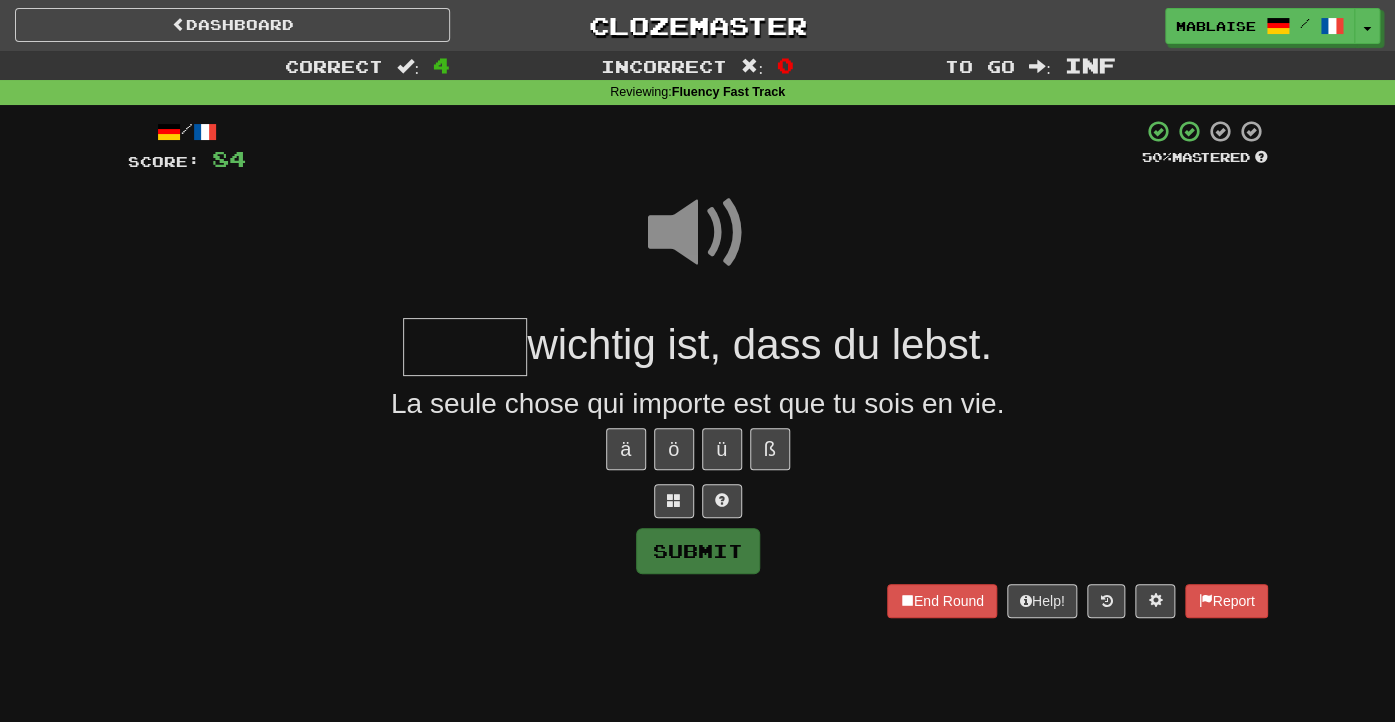 click at bounding box center [465, 347] 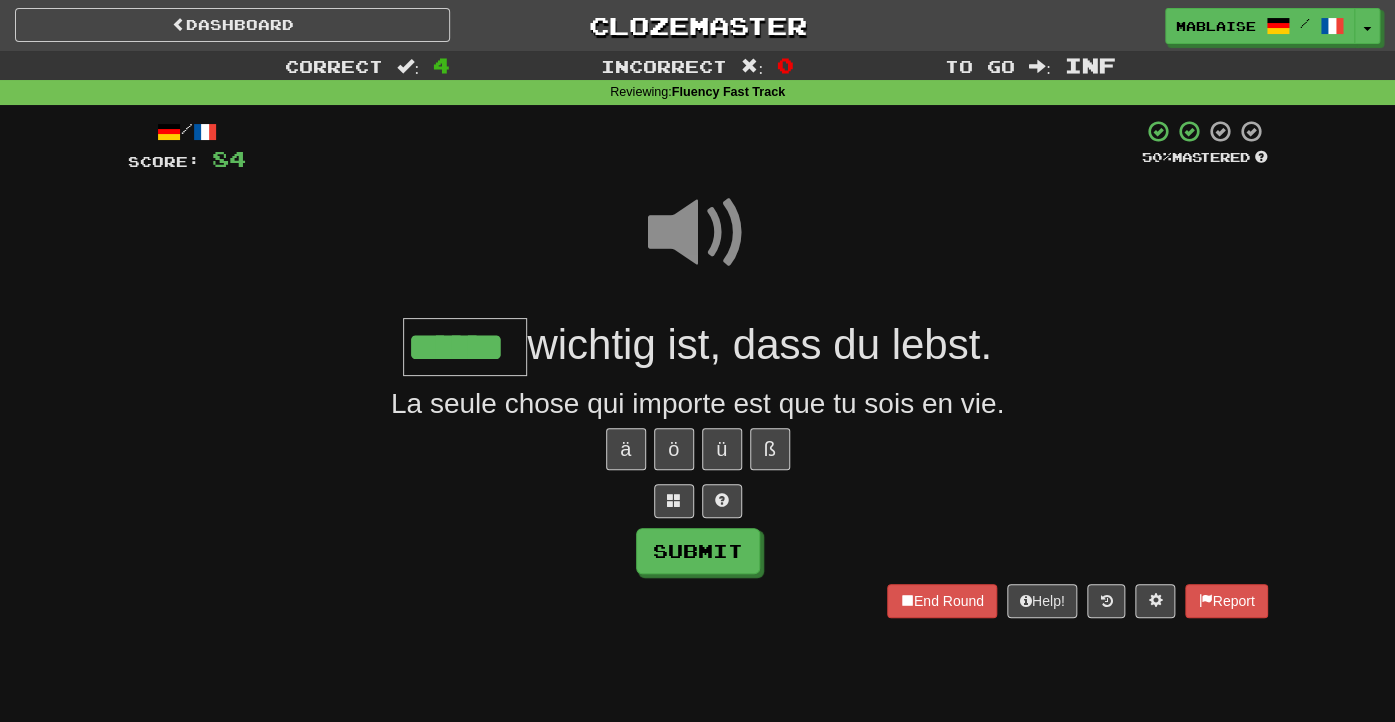 type on "******" 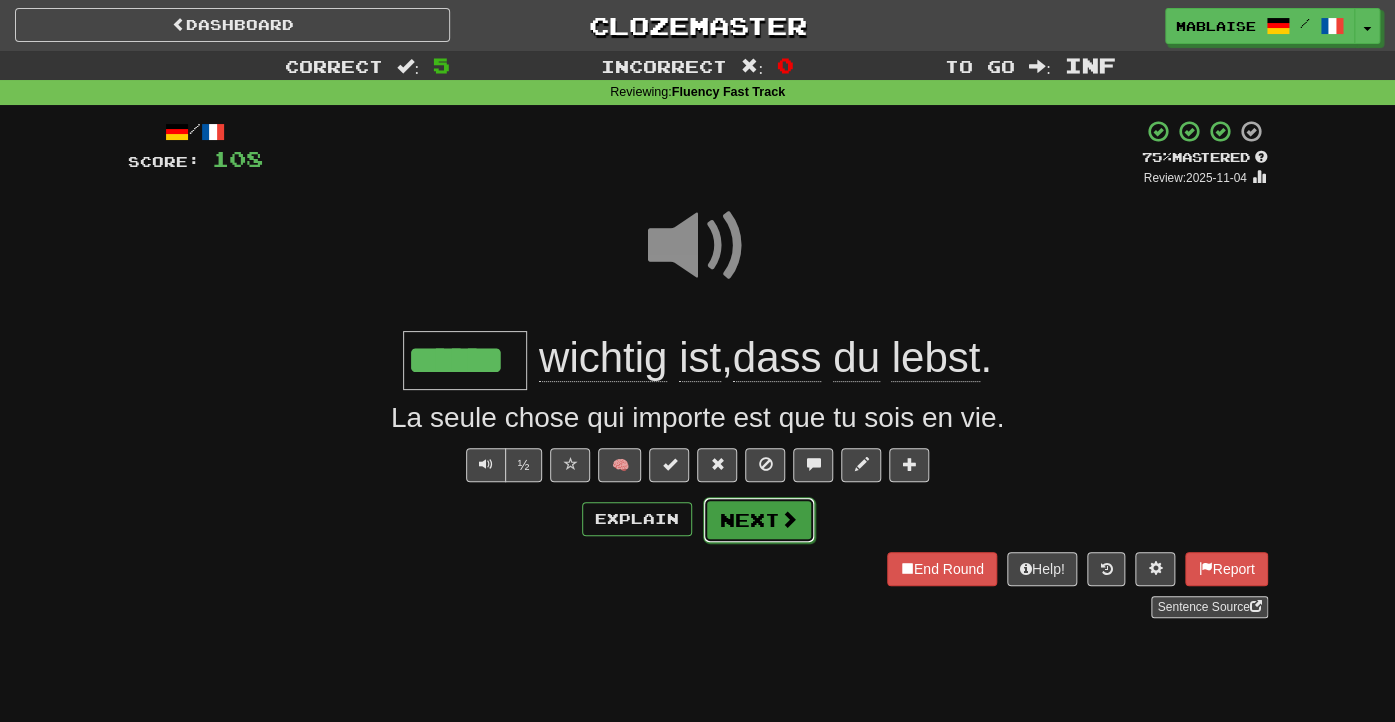 click on "Next" at bounding box center (759, 520) 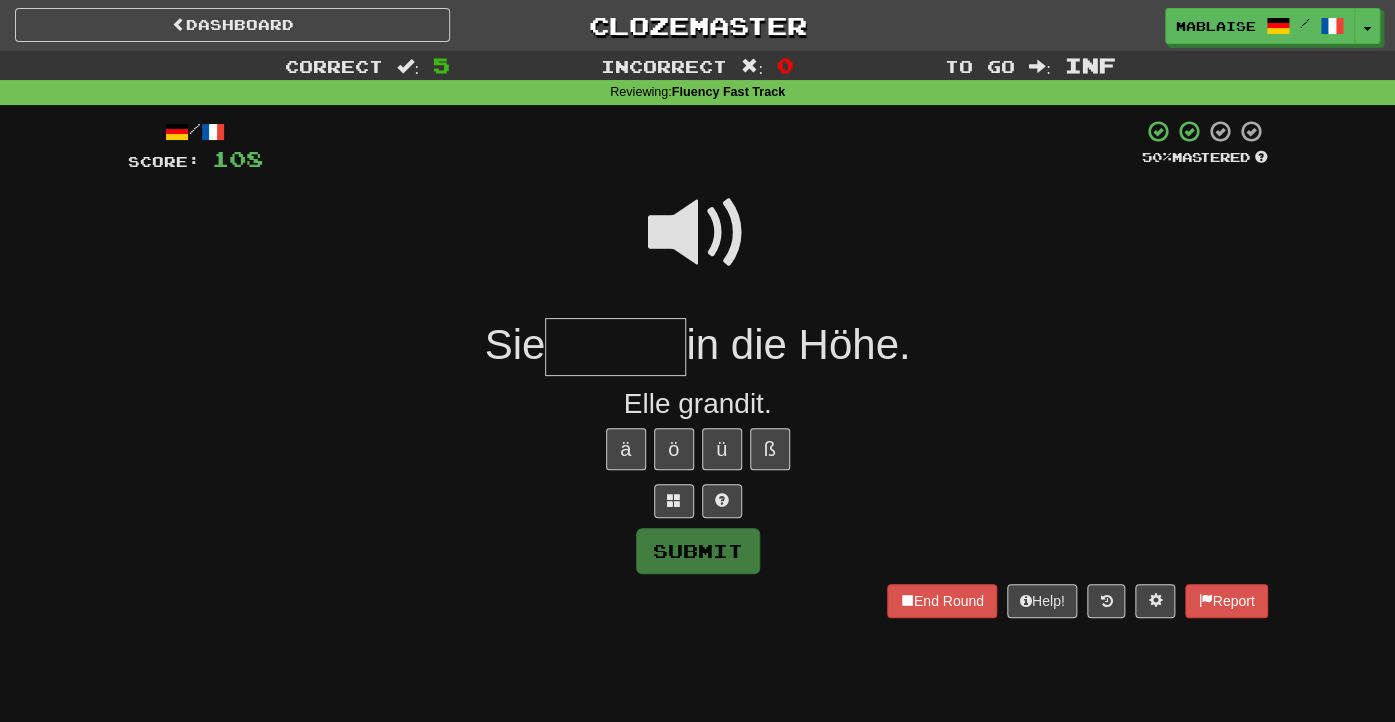 click at bounding box center [615, 347] 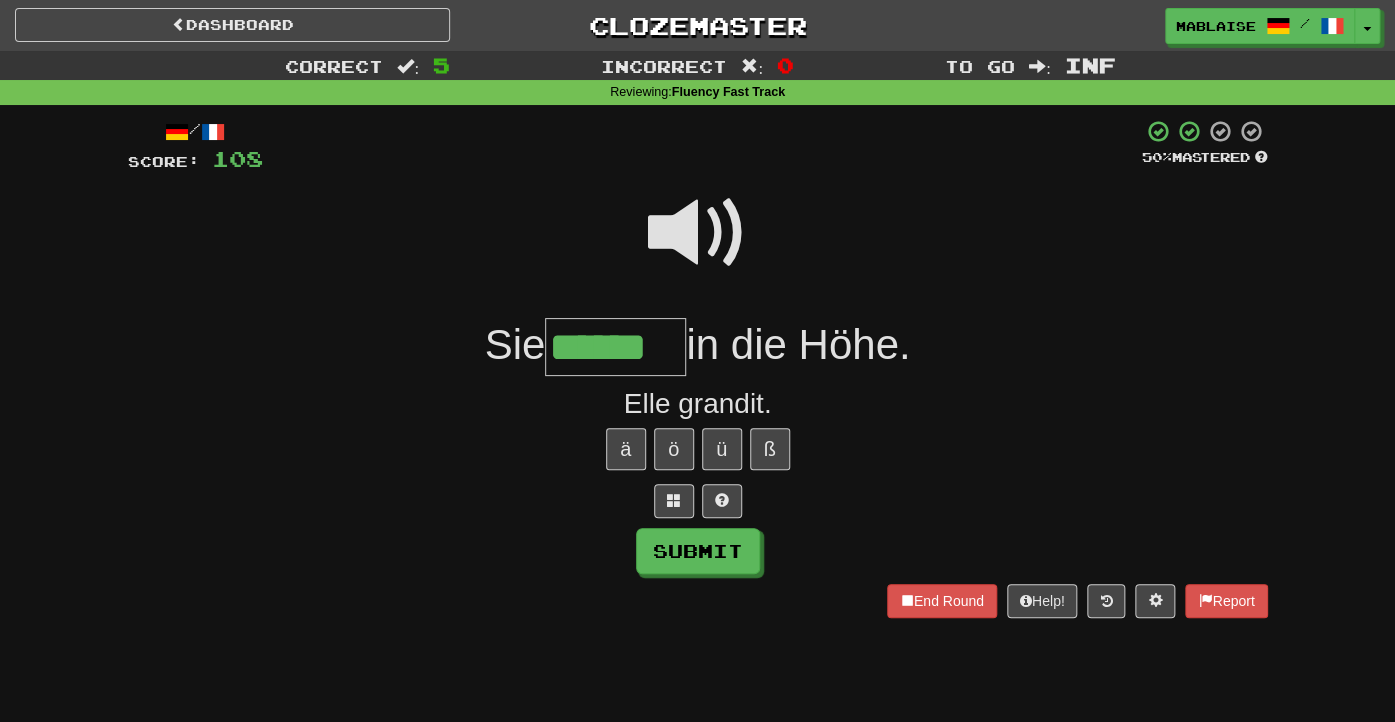 type on "******" 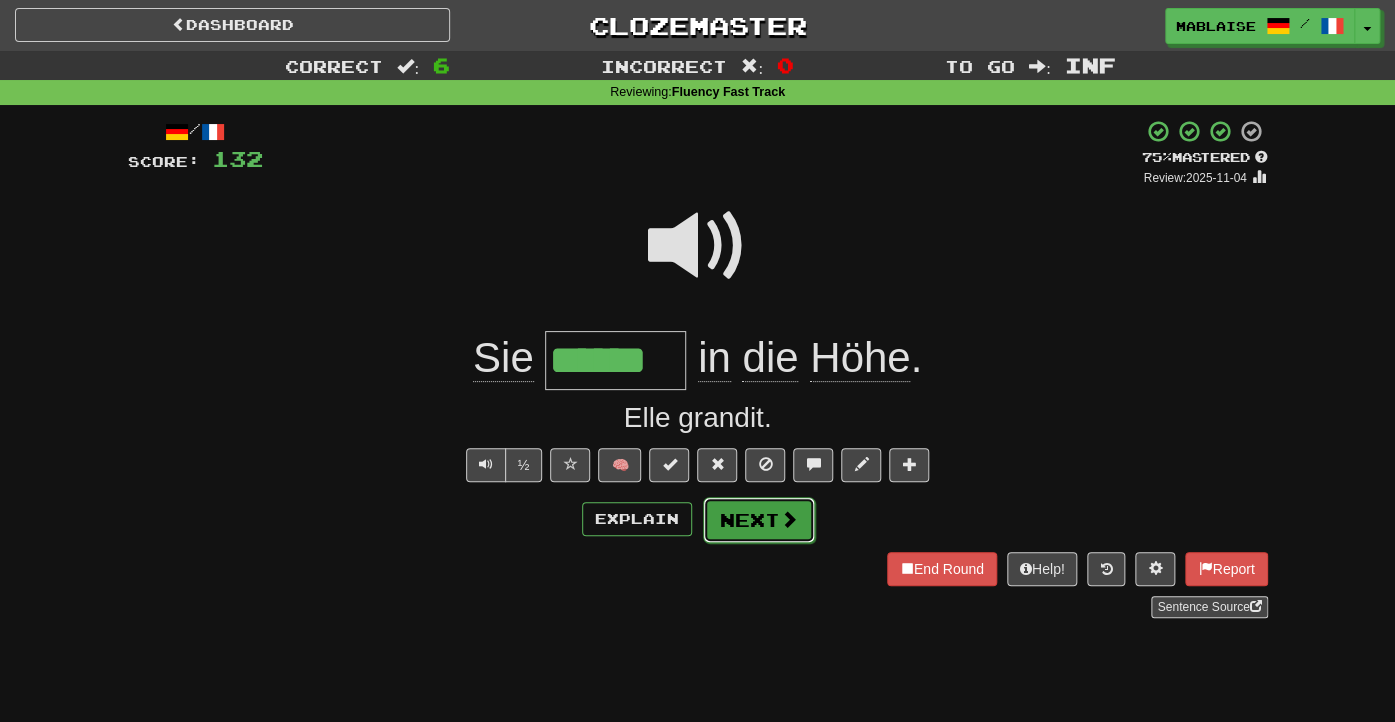 click on "Next" at bounding box center (759, 520) 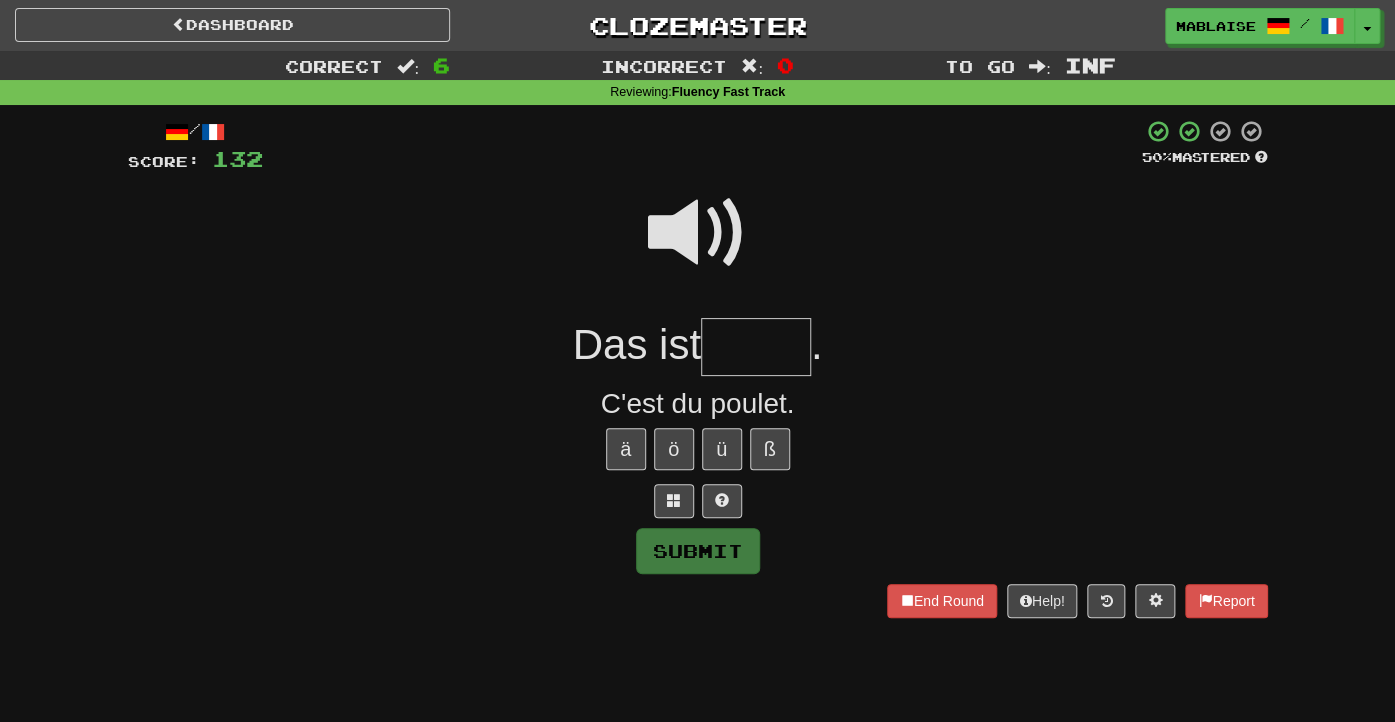 click at bounding box center [756, 347] 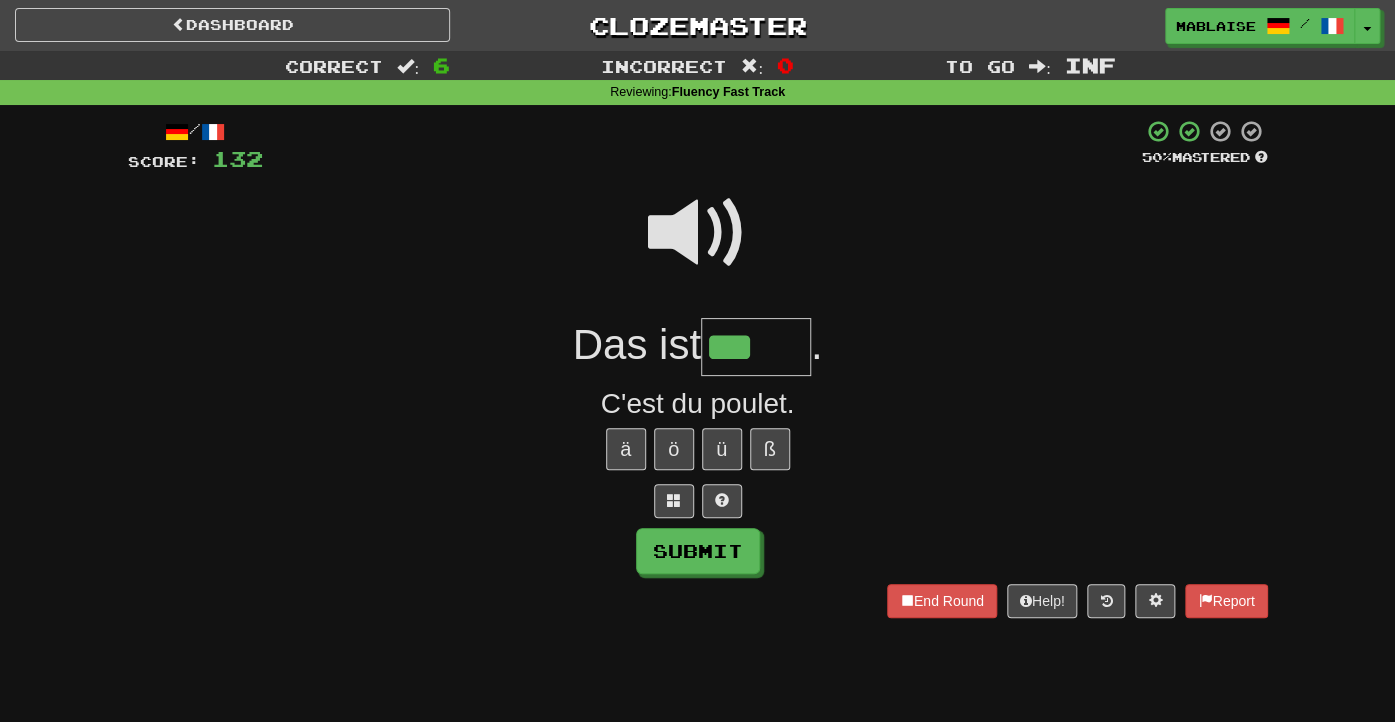 type on "****" 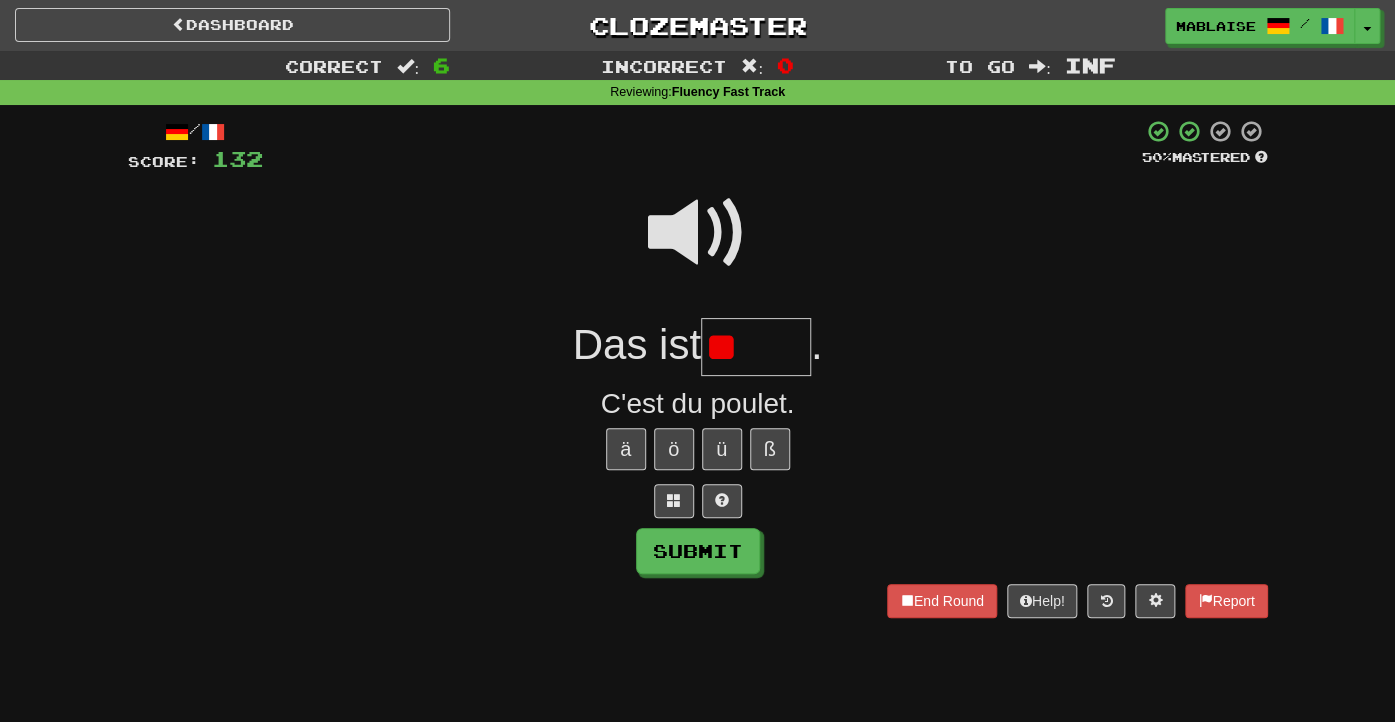 type on "***" 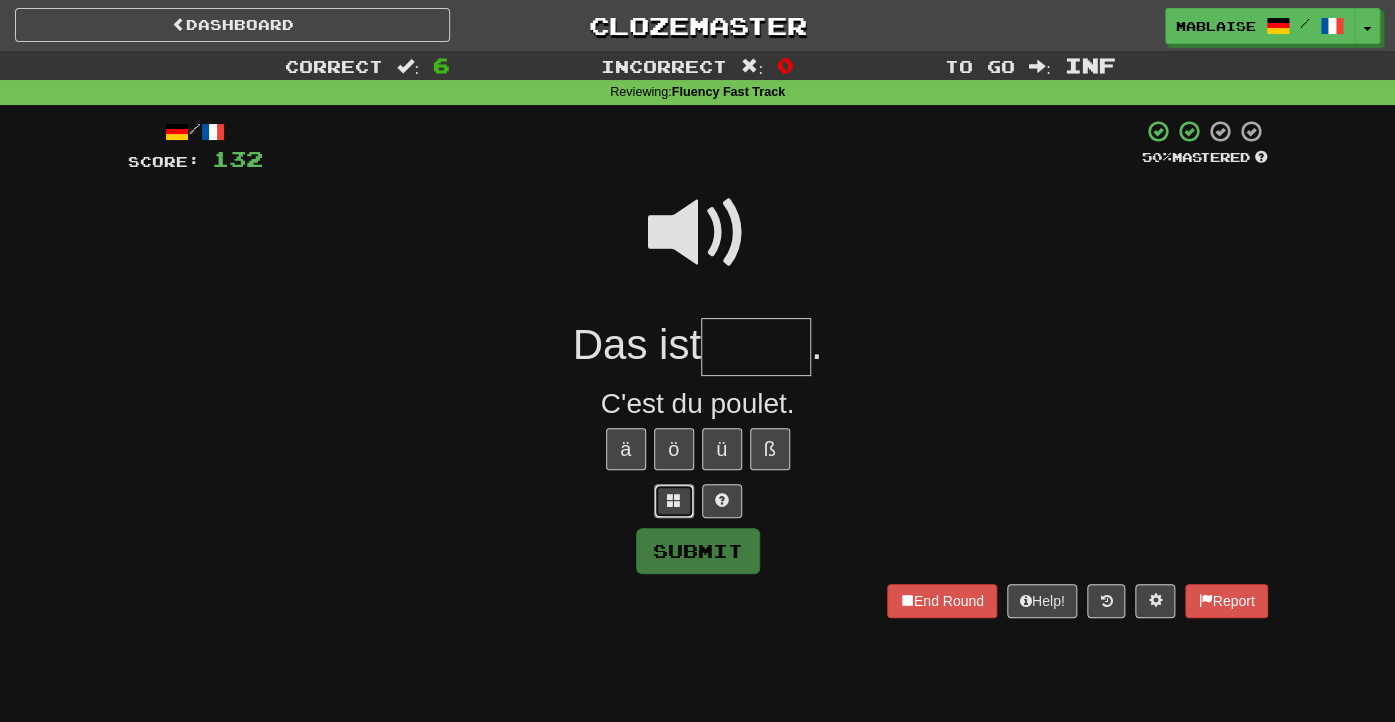 click at bounding box center [674, 500] 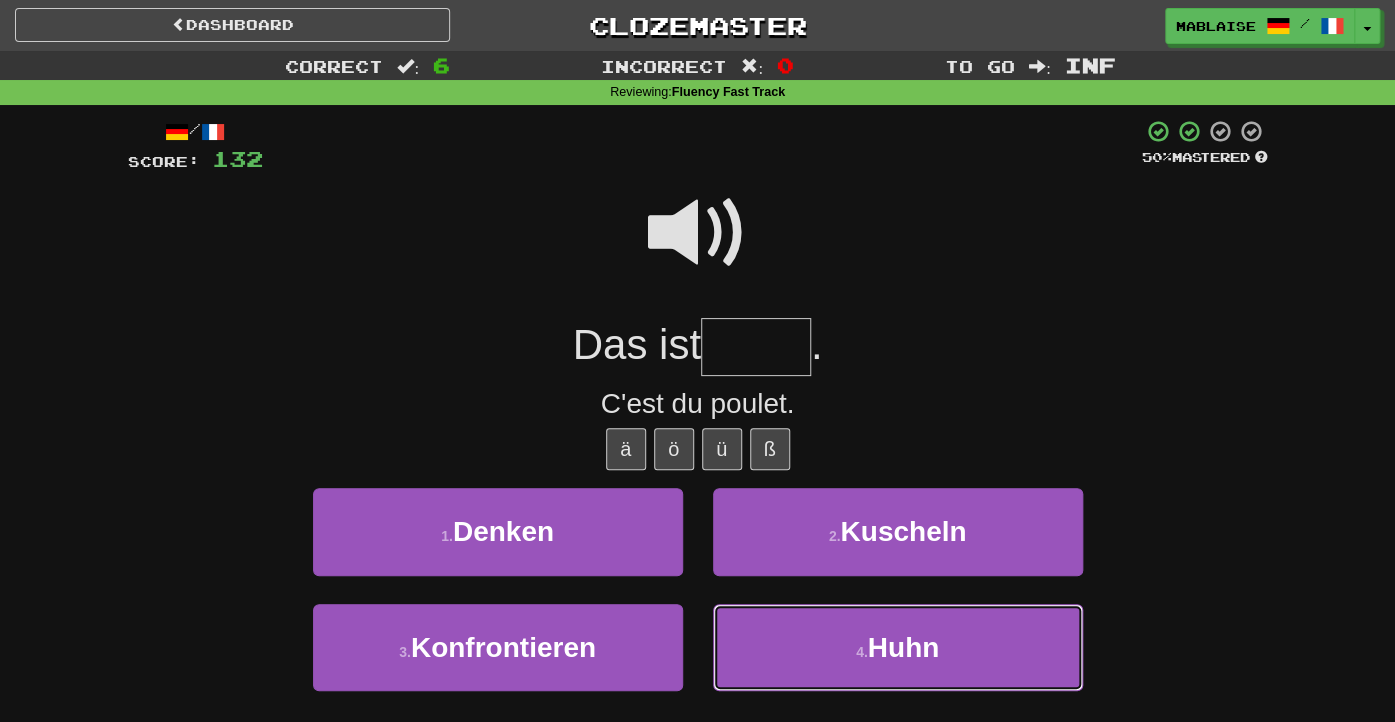 click on "4 .  Huhn" at bounding box center (898, 647) 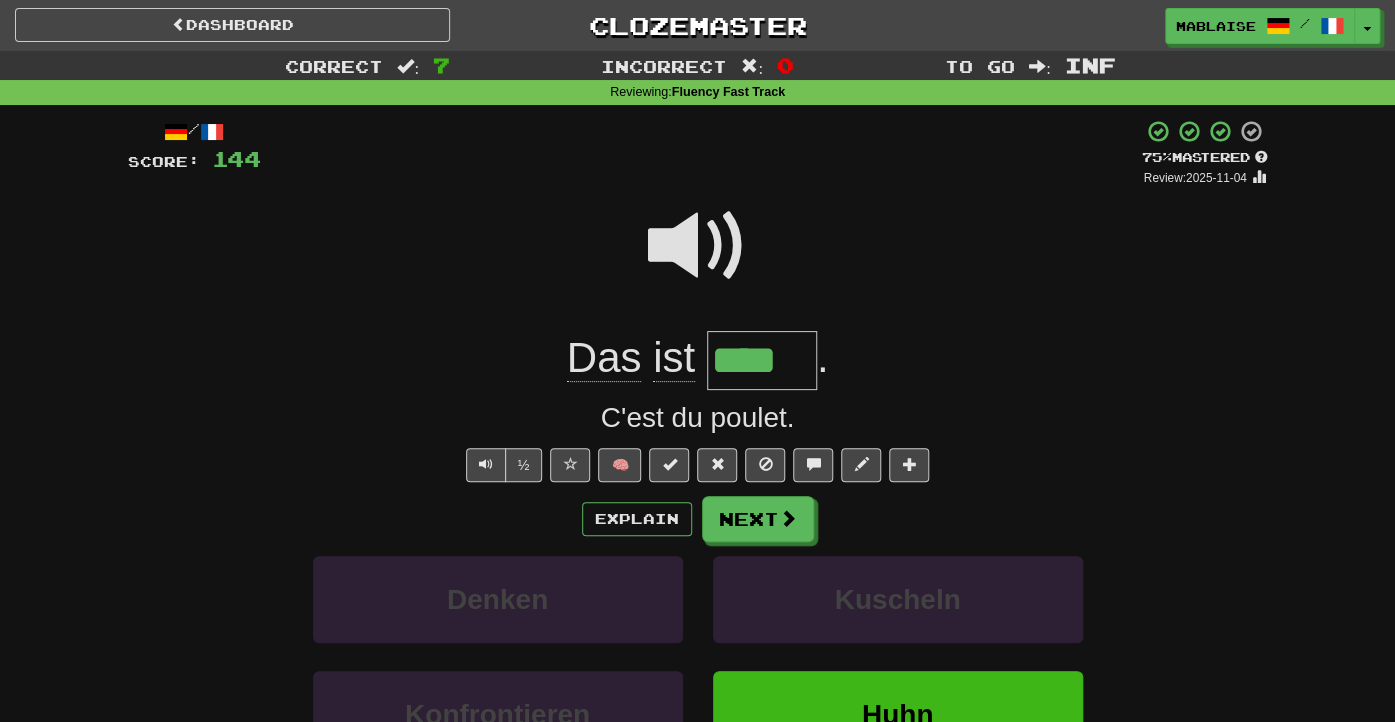 click on "Explain Next Denken Kuscheln Konfrontieren Huhn Learn more: Denken Kuscheln Konfrontieren Huhn" at bounding box center [698, 656] 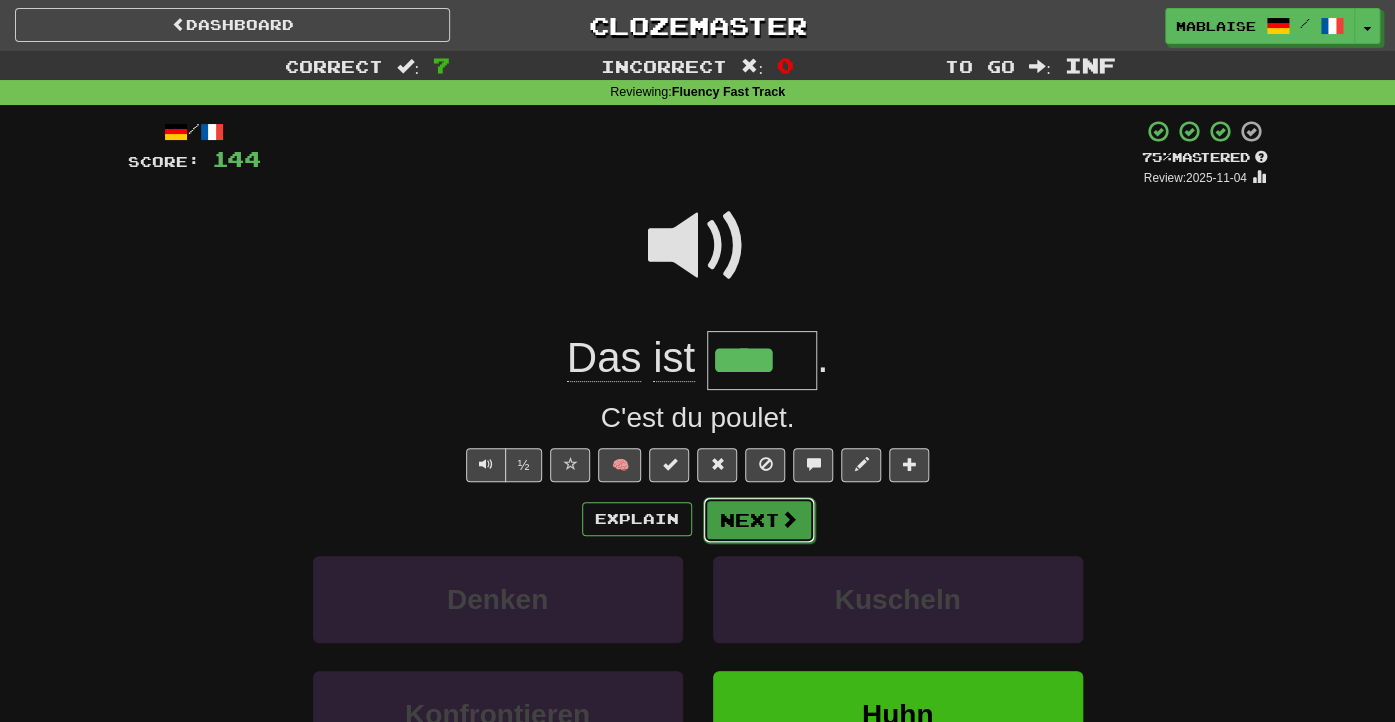 click on "Next" at bounding box center [759, 520] 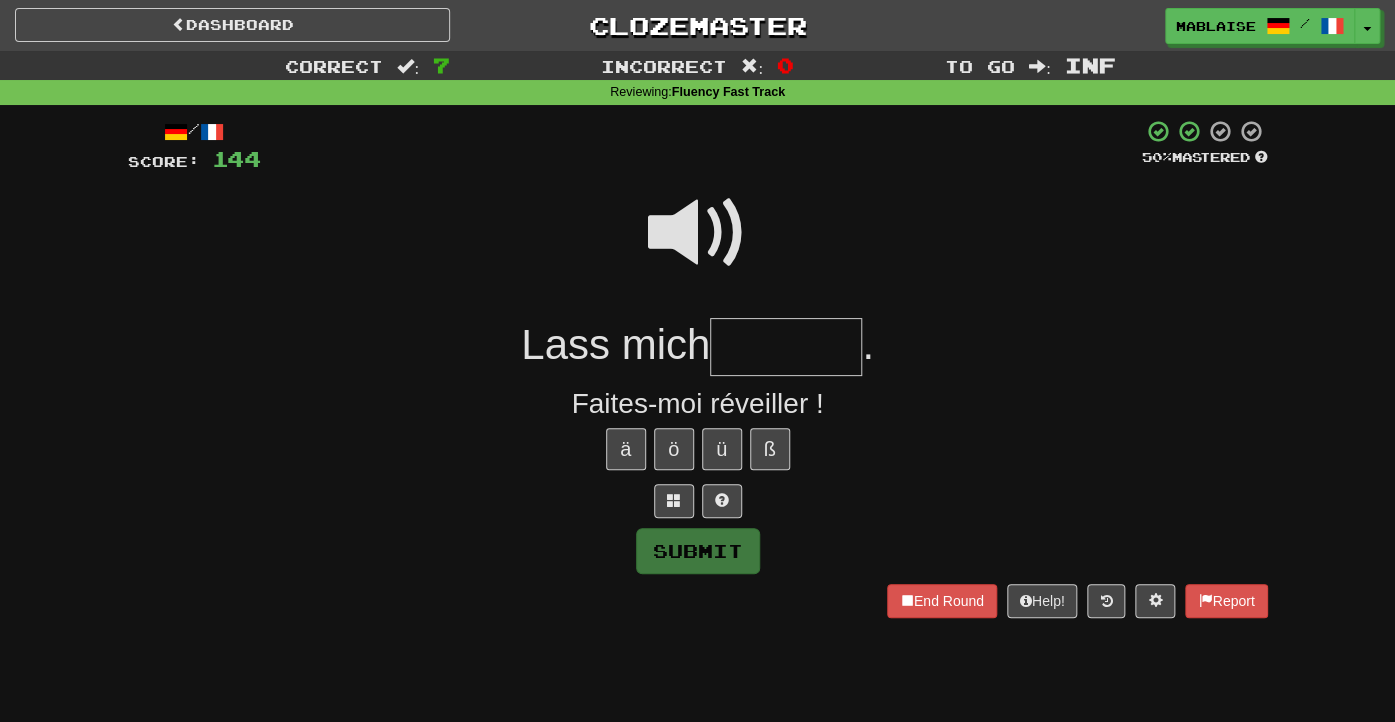 click at bounding box center (786, 347) 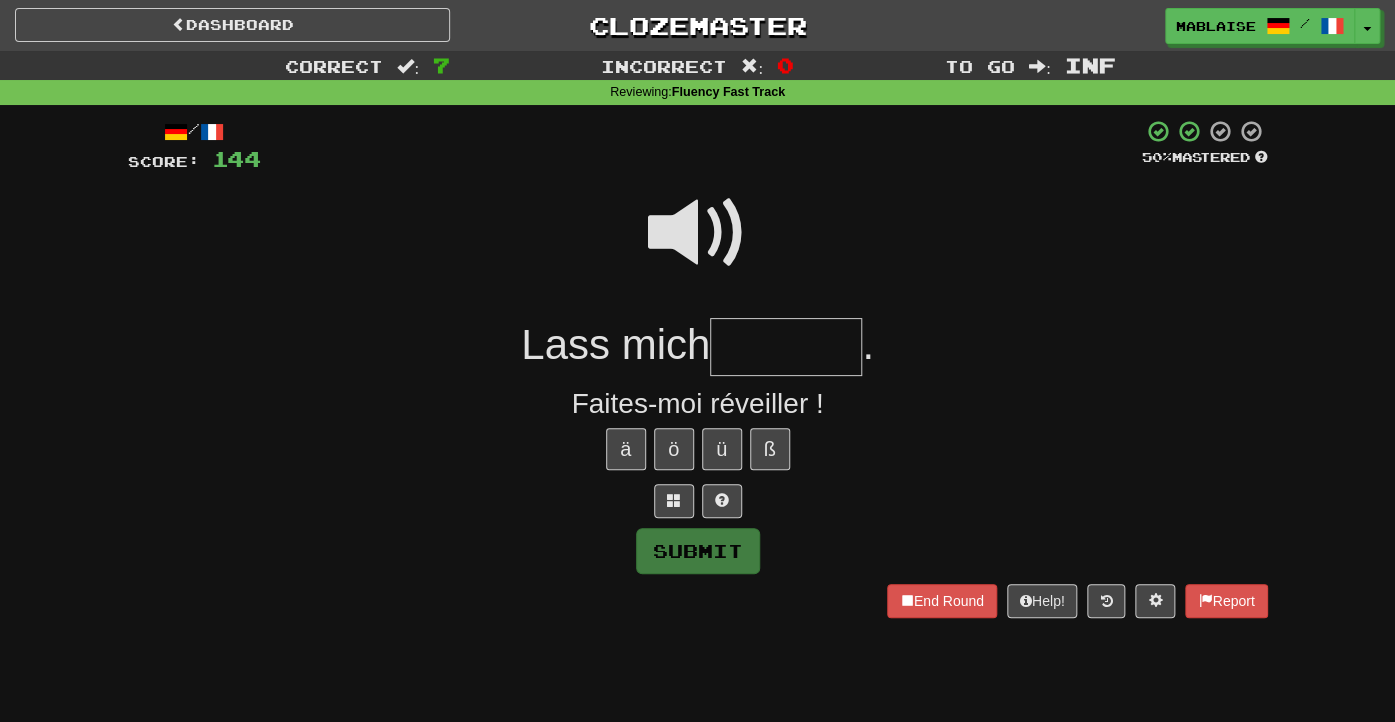 click at bounding box center (698, 233) 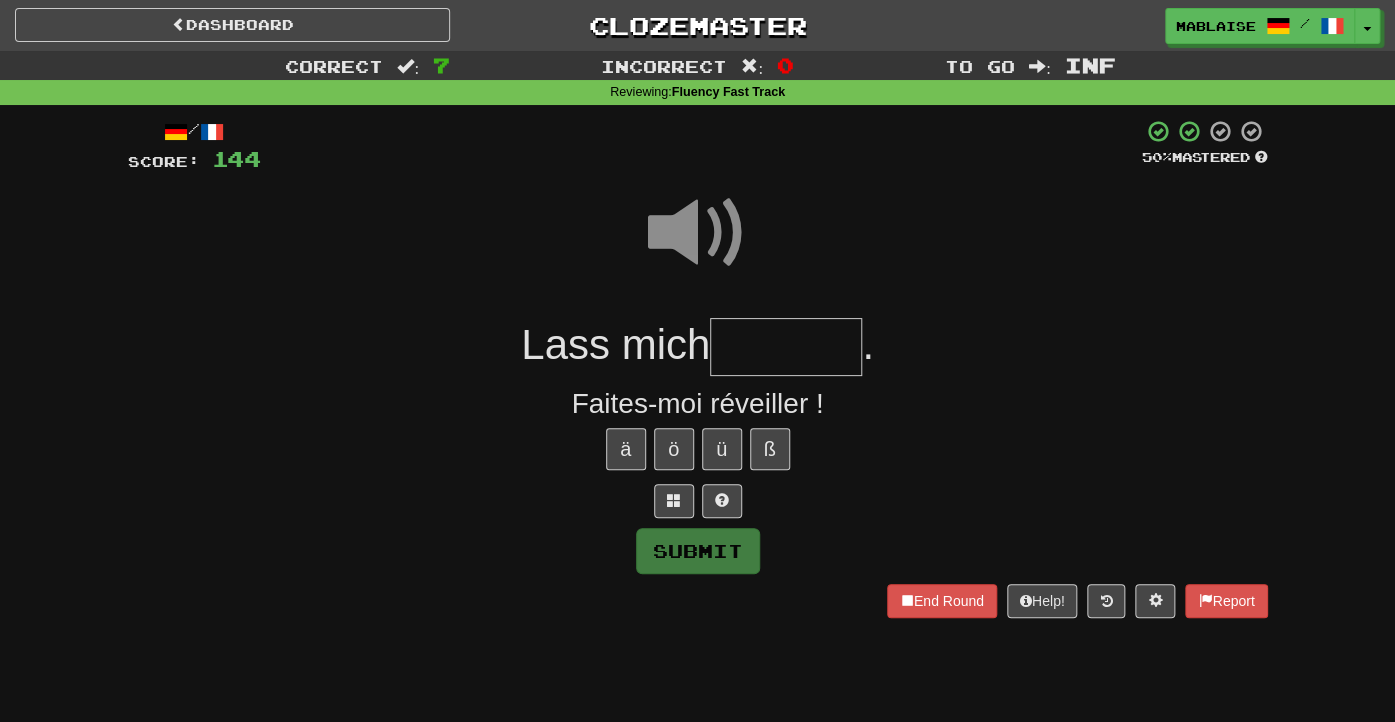 click at bounding box center [786, 347] 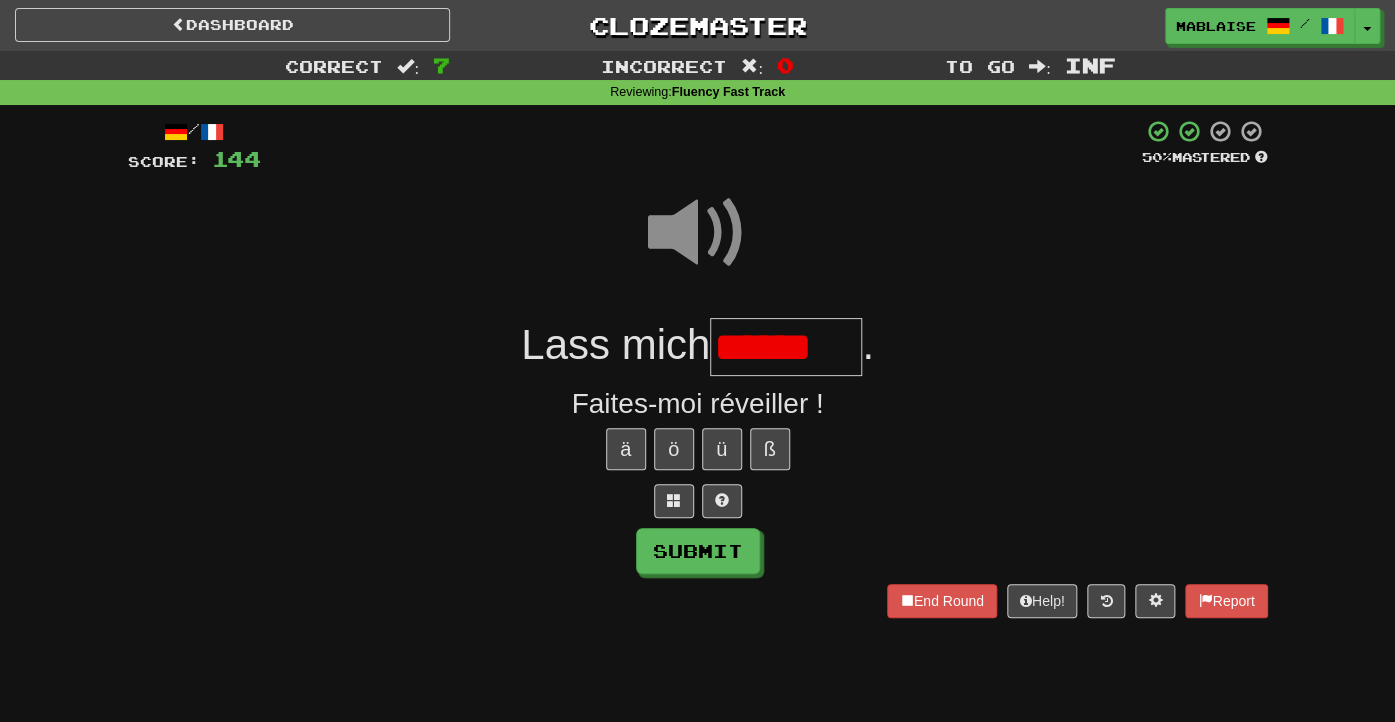 type on "*******" 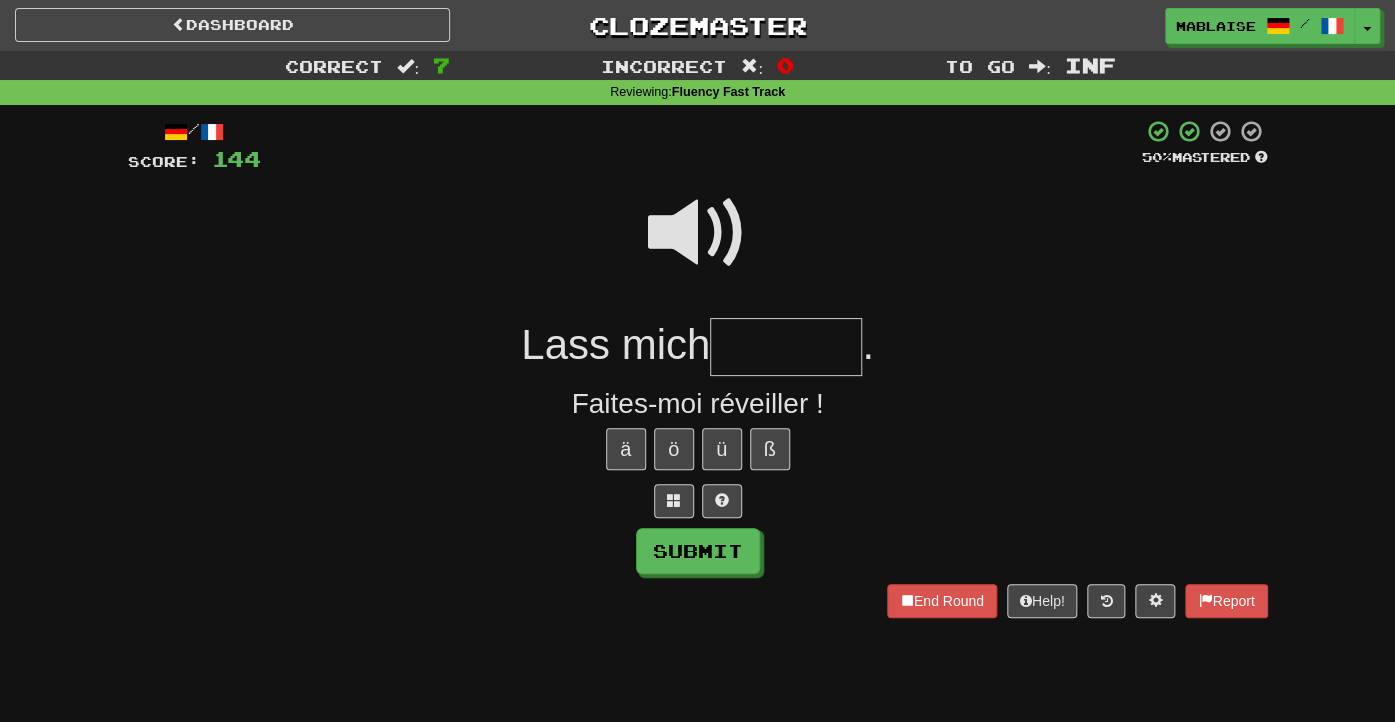 scroll, scrollTop: 0, scrollLeft: 0, axis: both 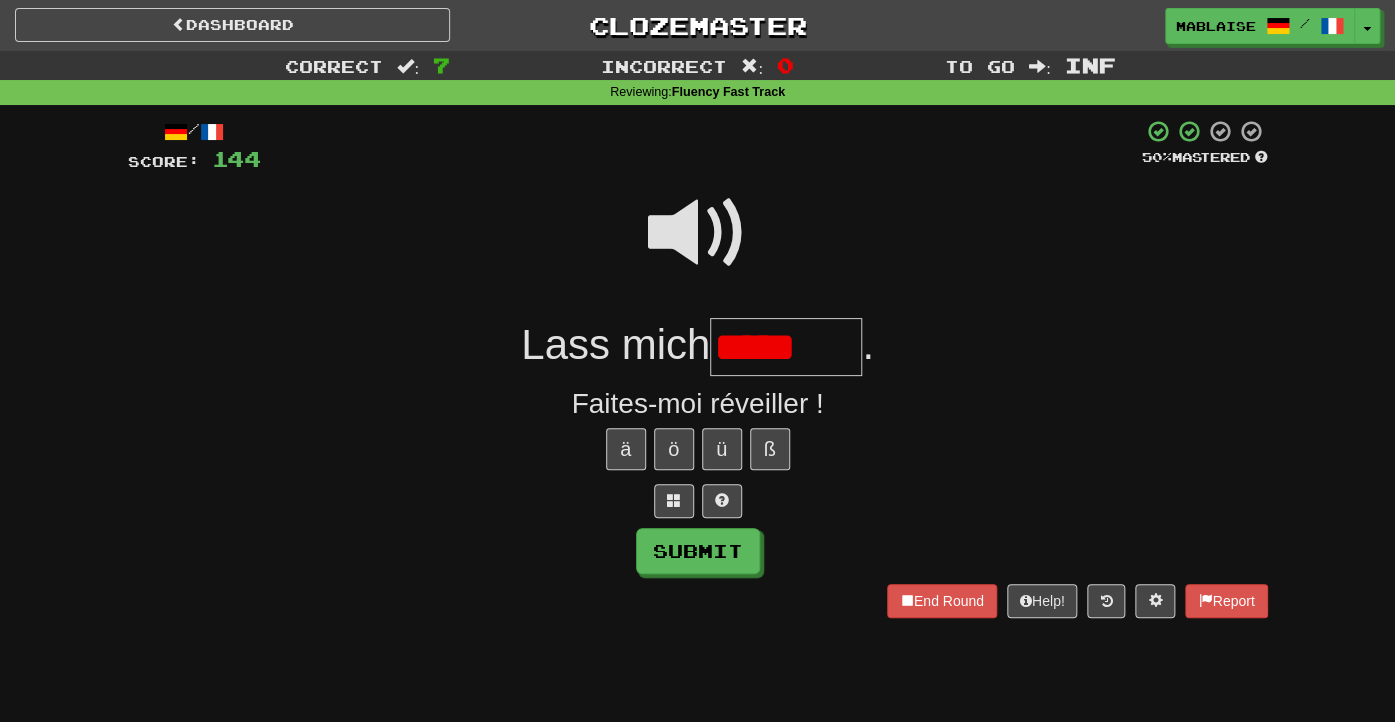 type on "******" 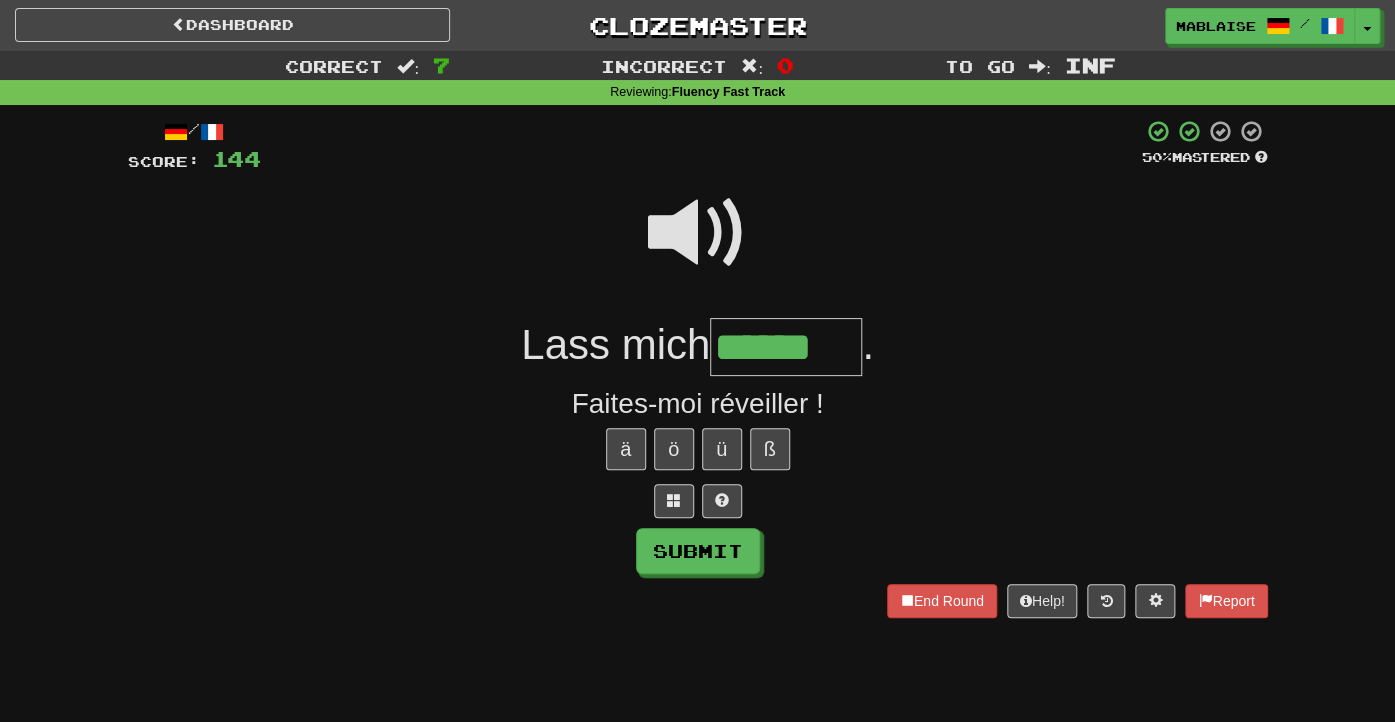 type on "******" 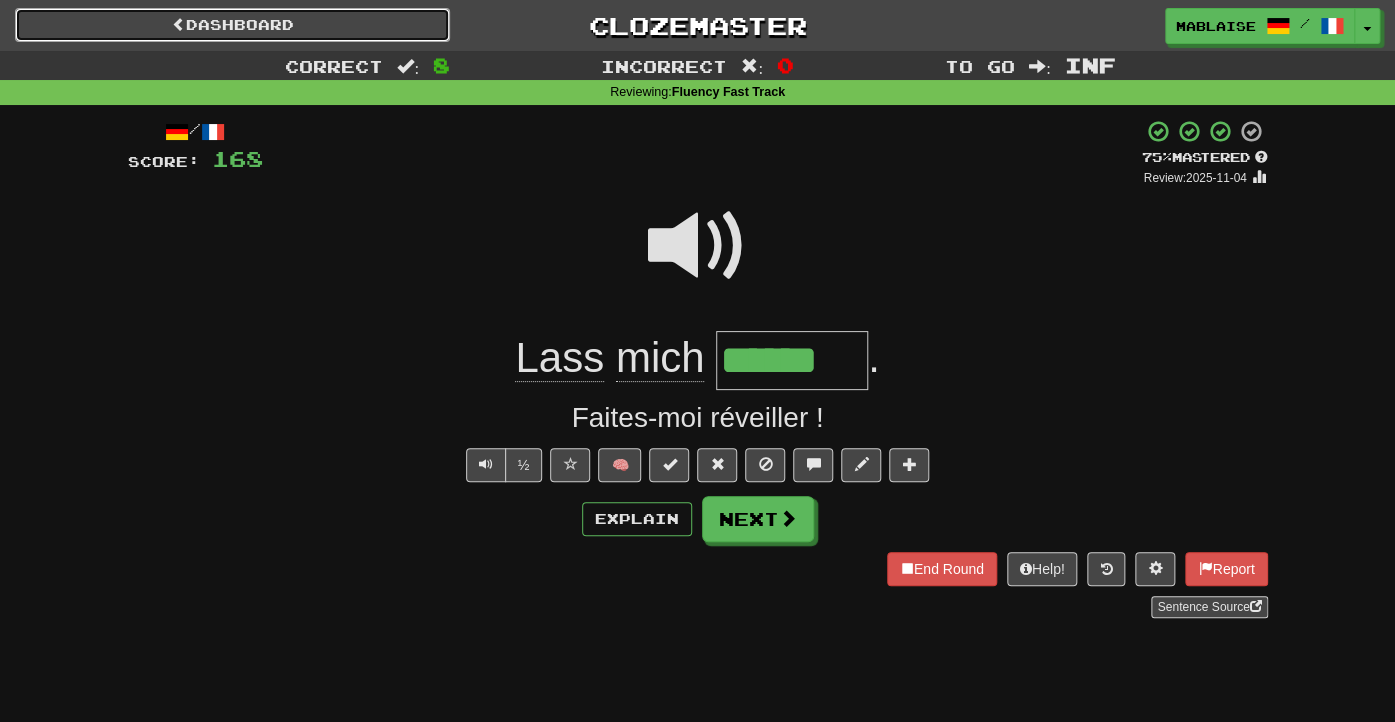 click on "Dashboard" at bounding box center [232, 25] 